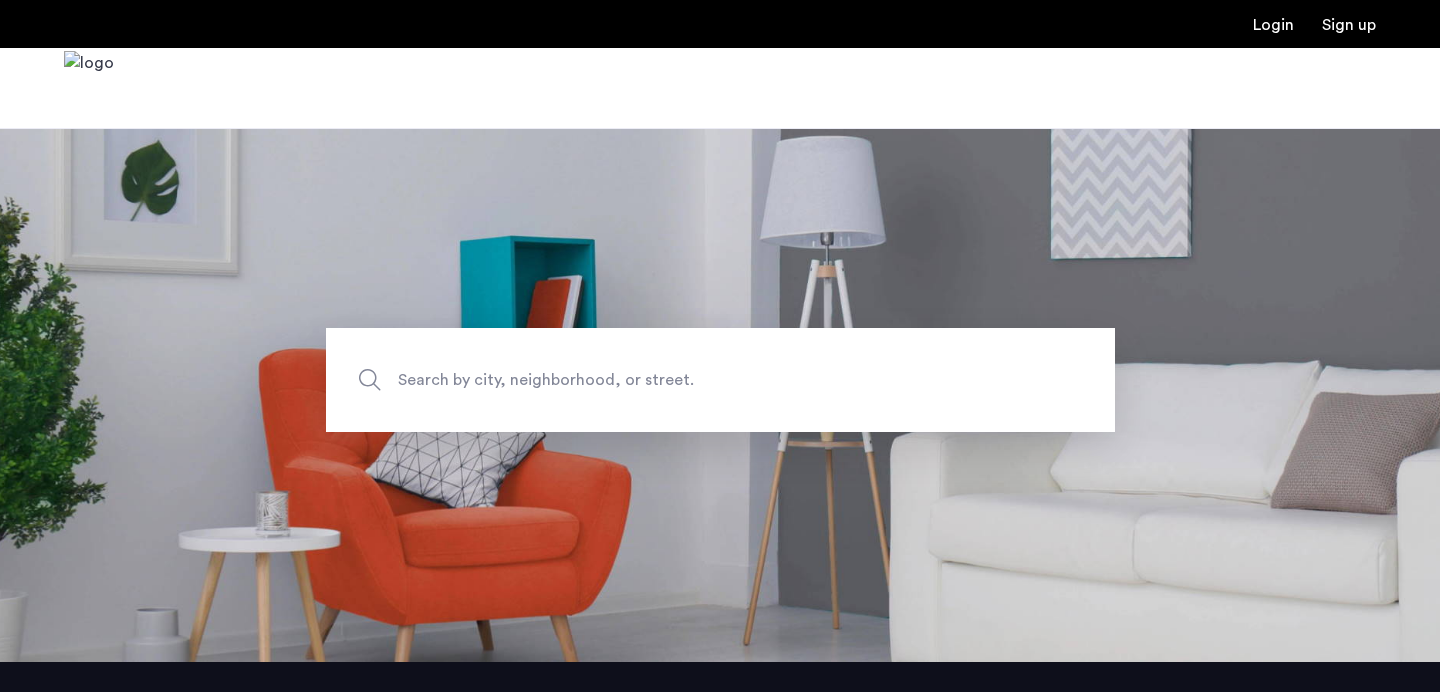 scroll, scrollTop: 2, scrollLeft: 0, axis: vertical 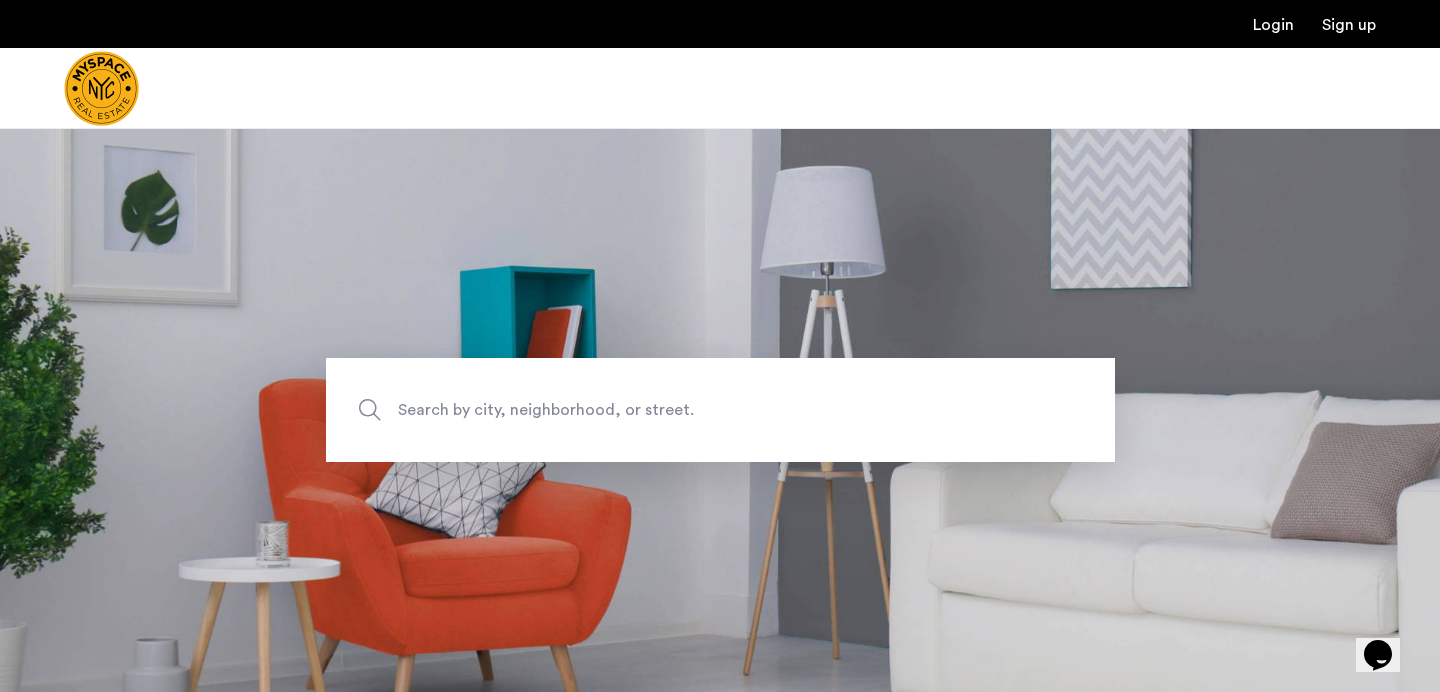 click on "Search by city, neighborhood, or street." 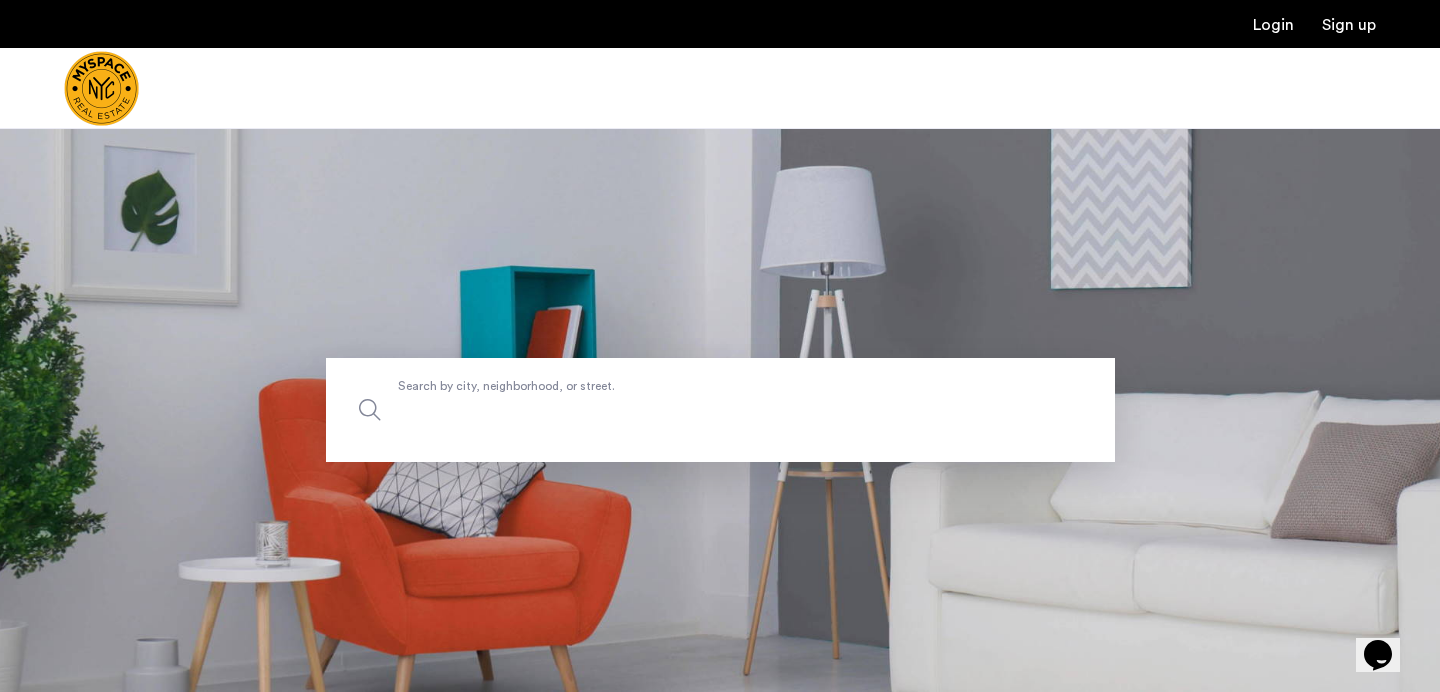 click on "Search by city, neighborhood, or street." at bounding box center (720, 410) 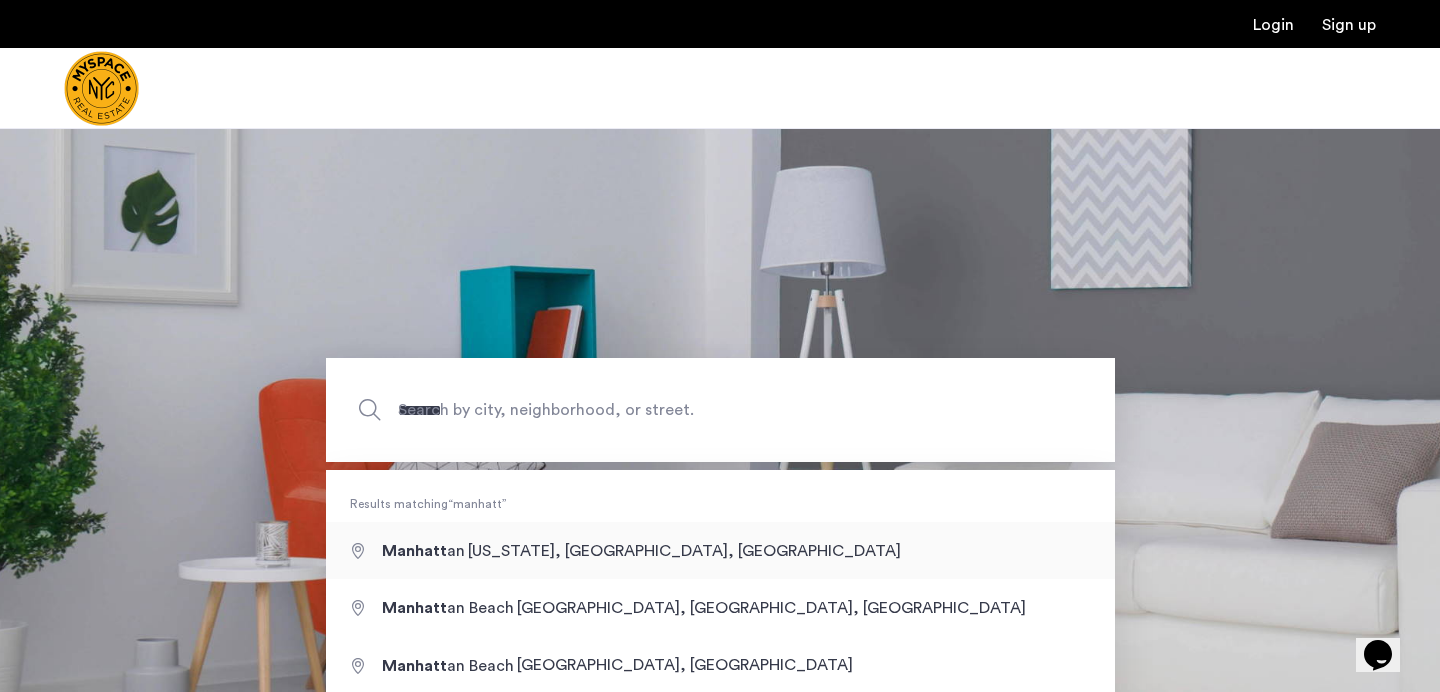 type on "**********" 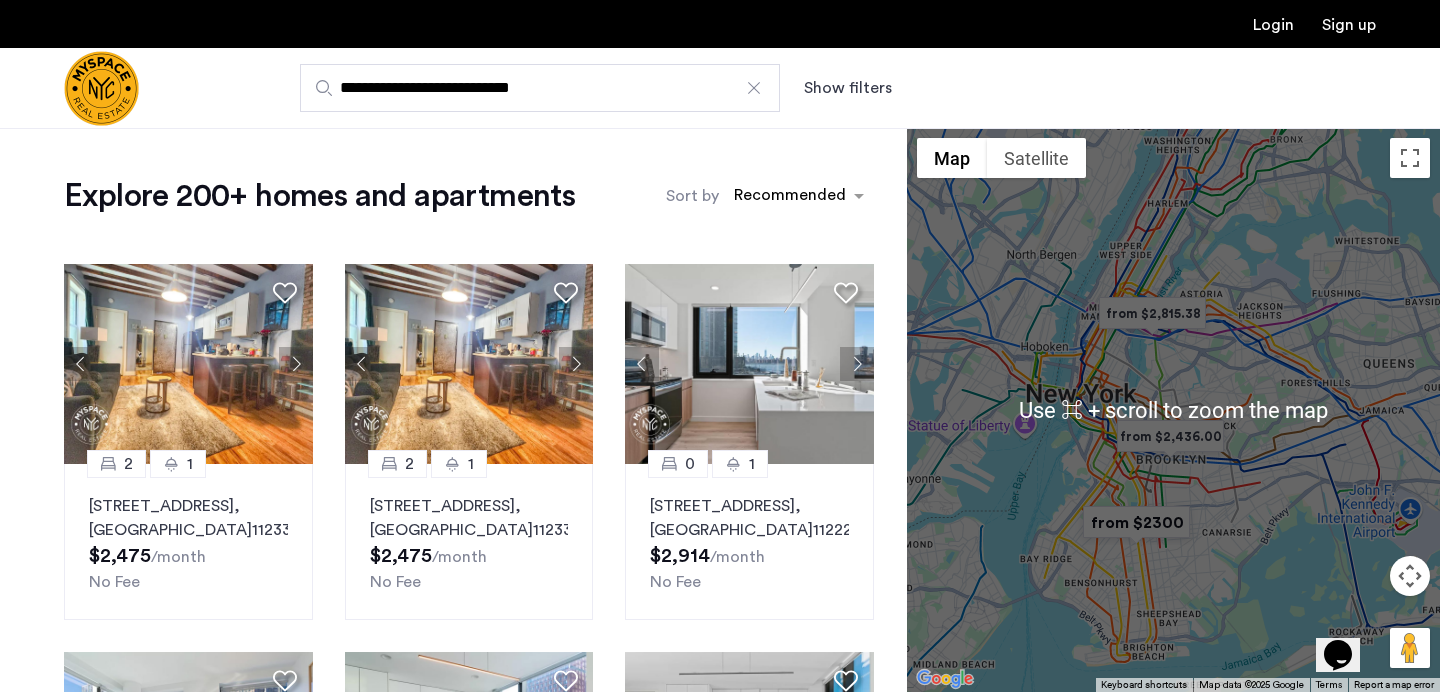 scroll, scrollTop: 0, scrollLeft: 0, axis: both 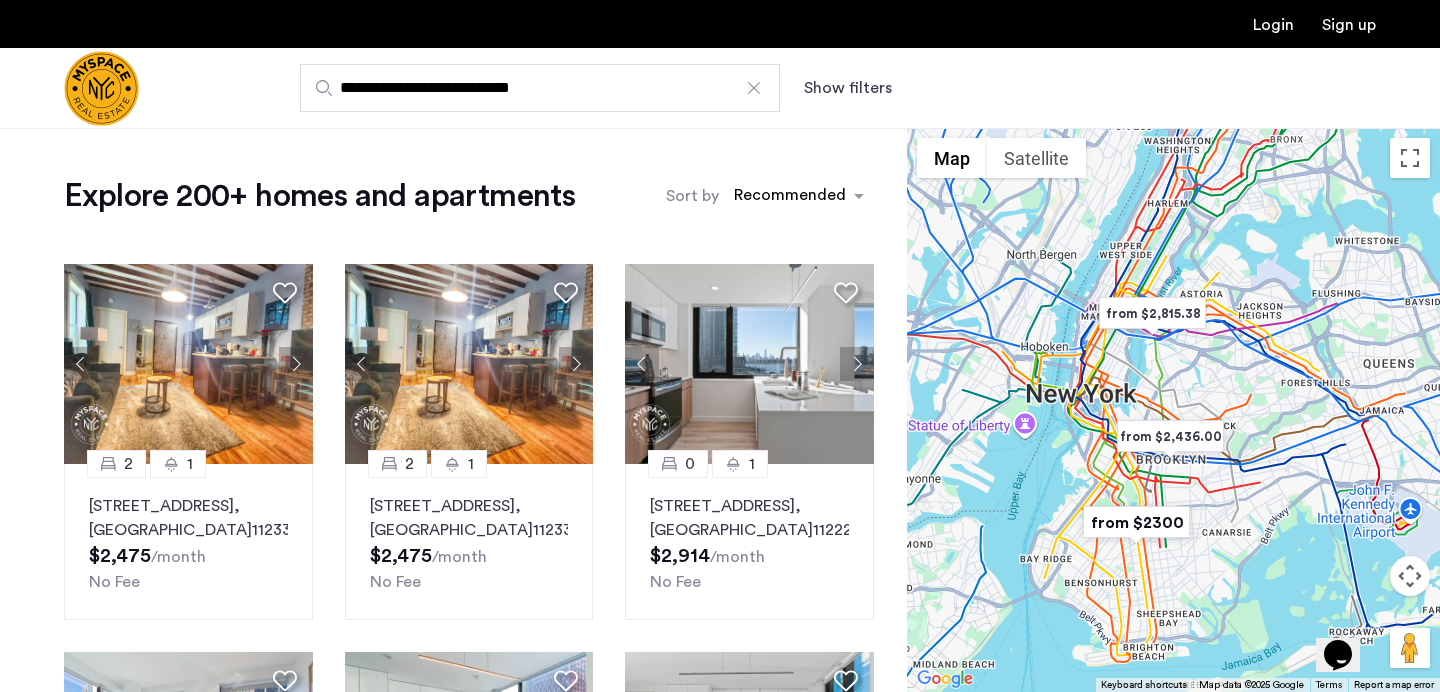click at bounding box center [1410, 576] 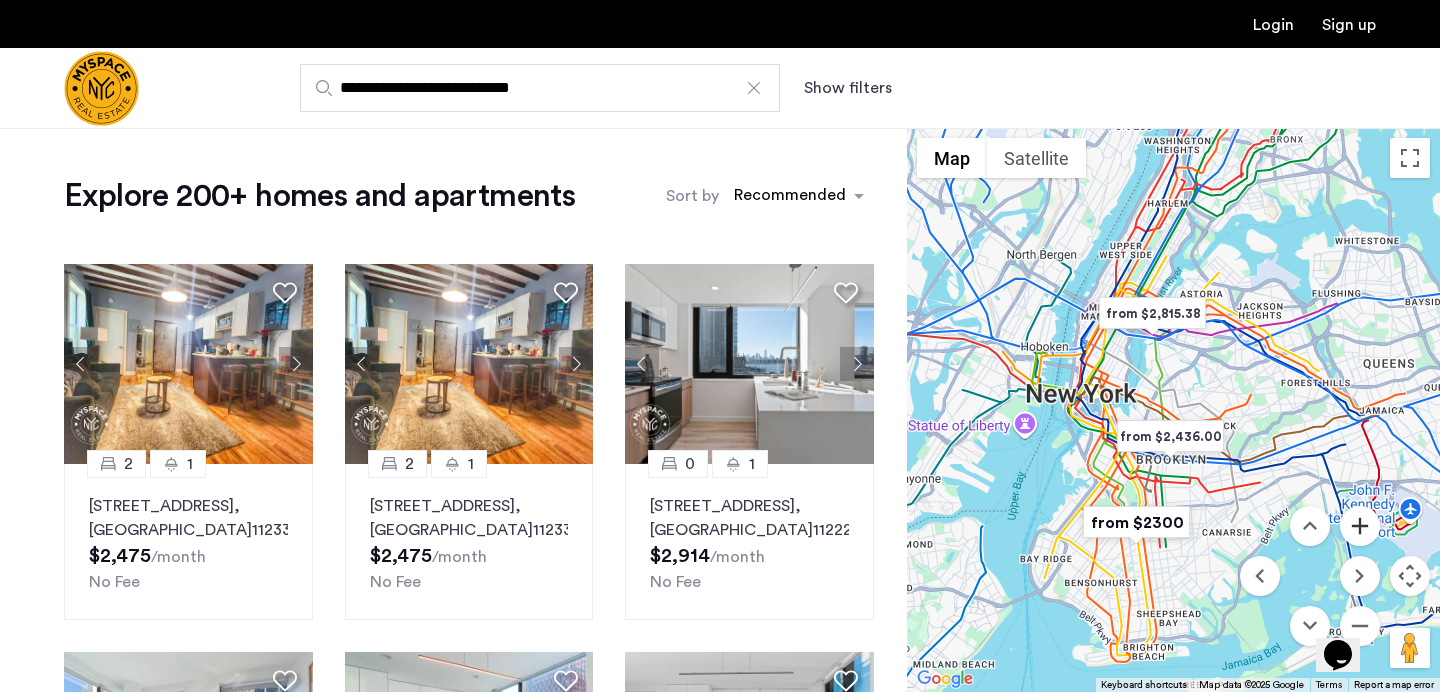 click at bounding box center [1360, 526] 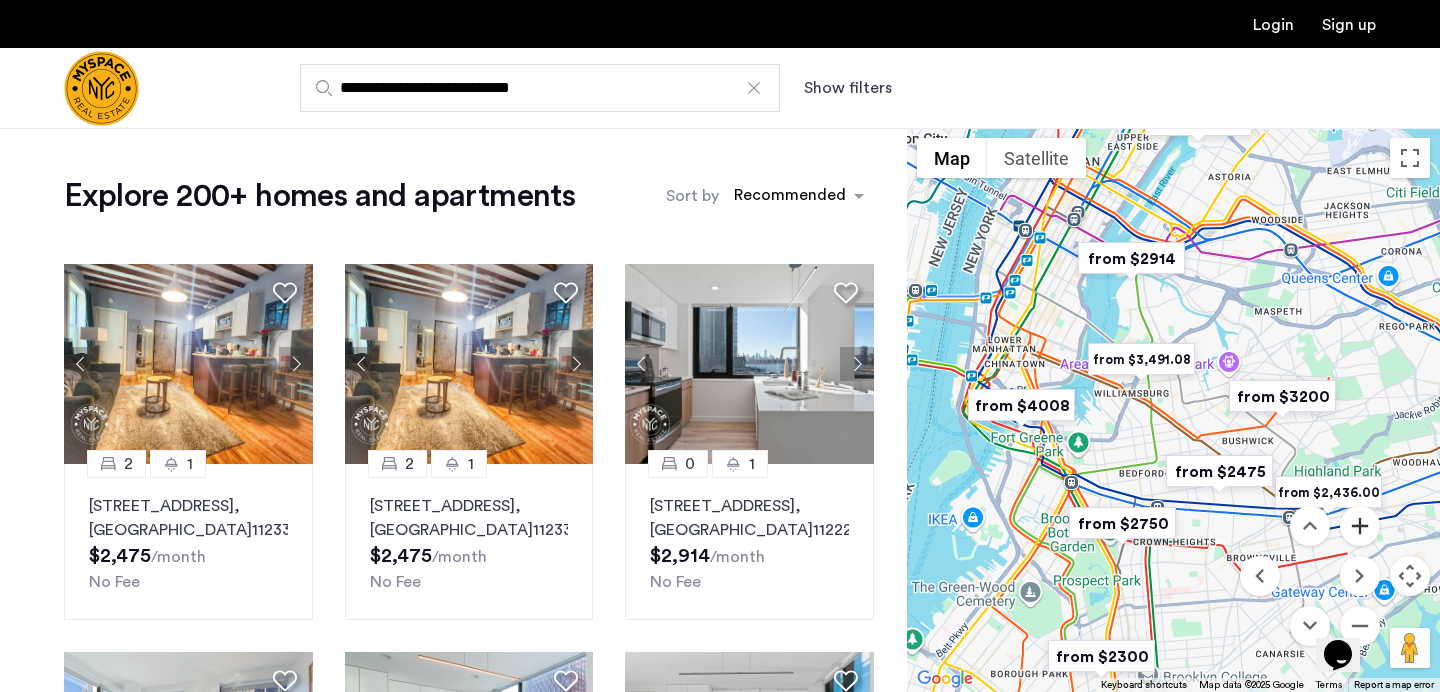 click at bounding box center (1360, 526) 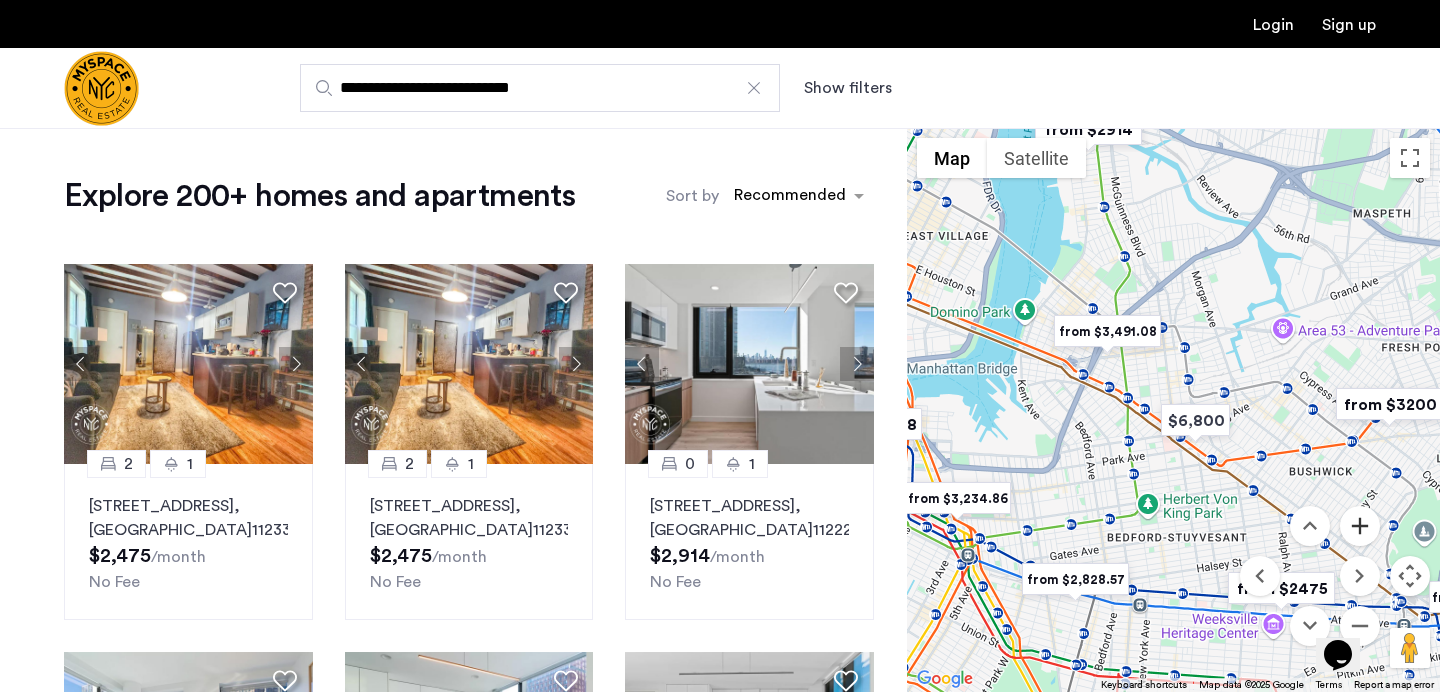 click at bounding box center [1360, 526] 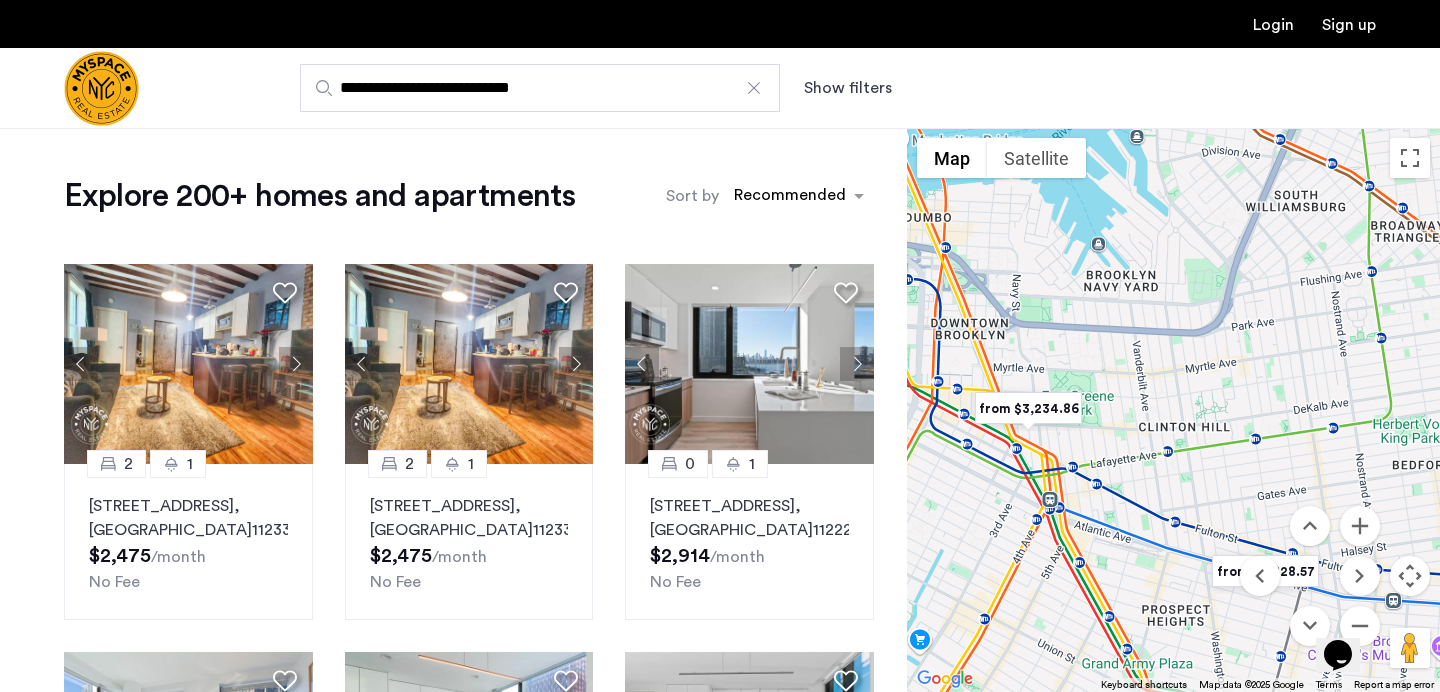 drag, startPoint x: 1022, startPoint y: 482, endPoint x: 1314, endPoint y: 281, distance: 354.49258 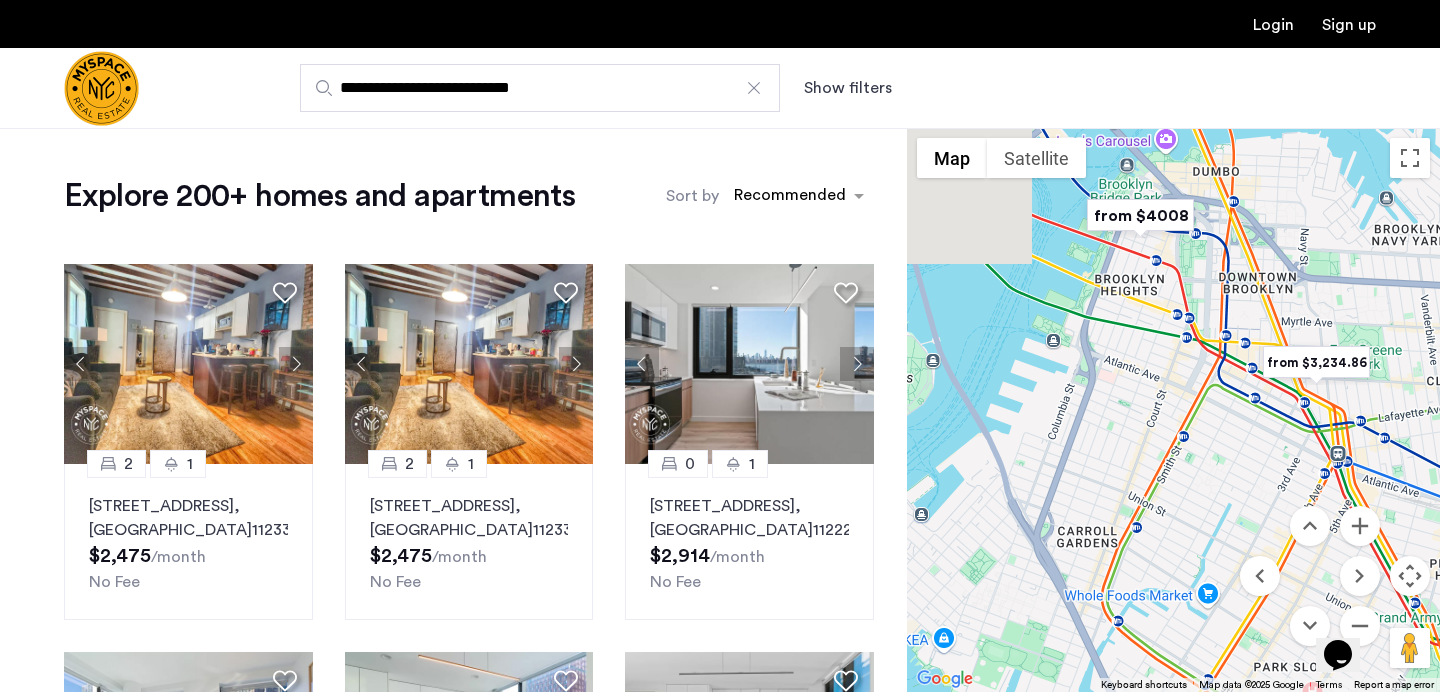 drag, startPoint x: 1016, startPoint y: 406, endPoint x: 1296, endPoint y: 350, distance: 285.5451 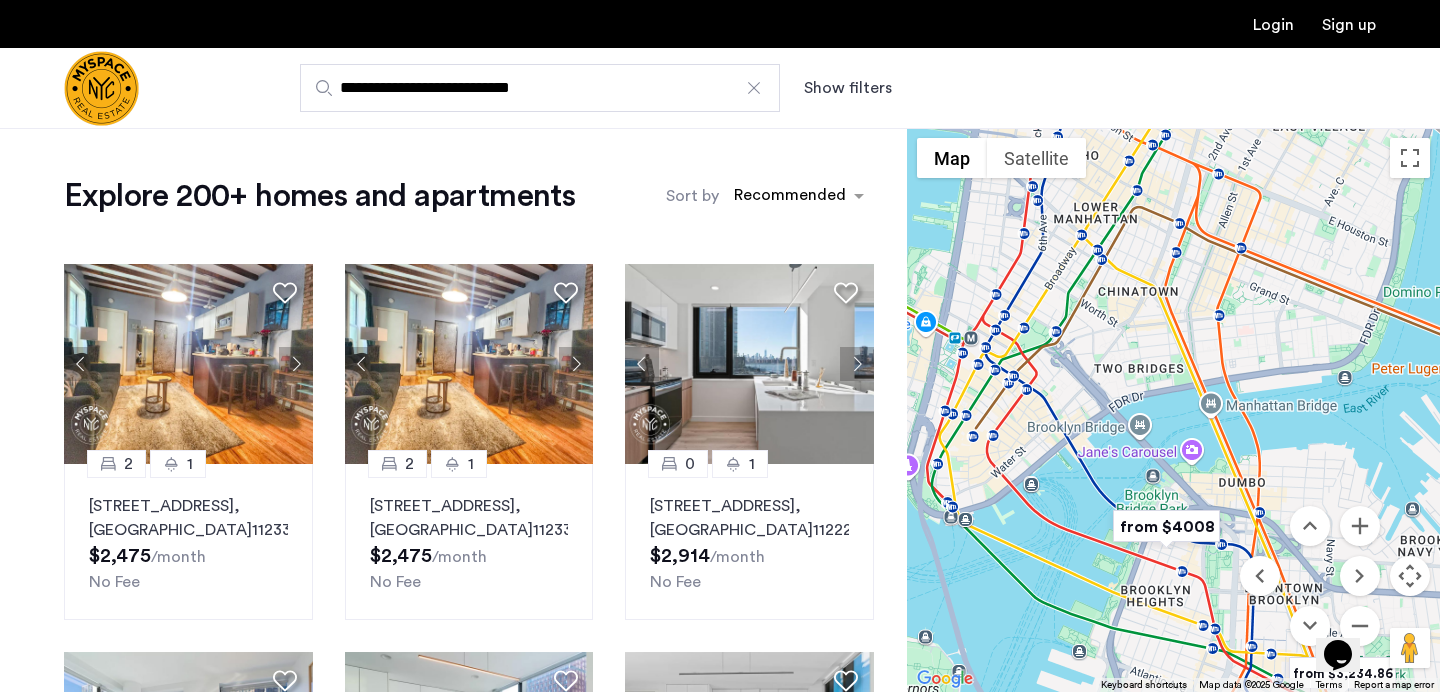 drag, startPoint x: 1151, startPoint y: 238, endPoint x: 1188, endPoint y: 565, distance: 329.0866 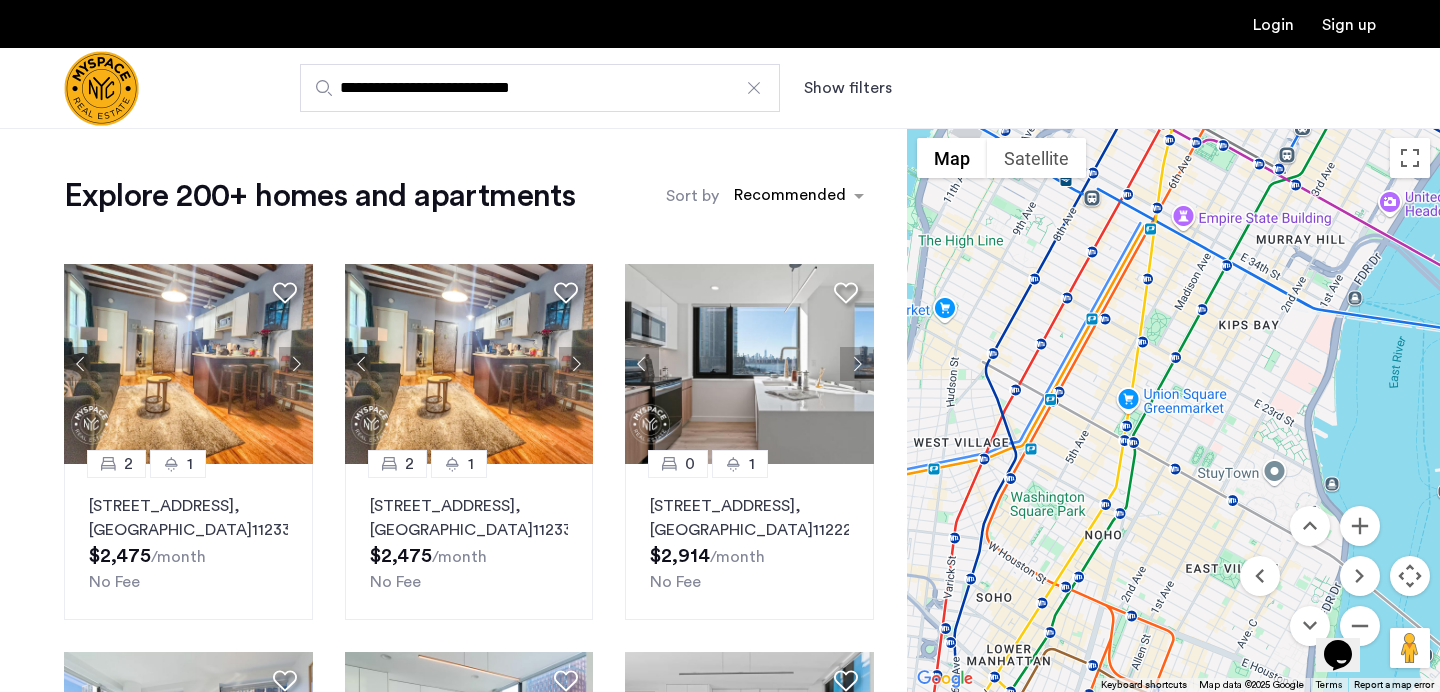 drag, startPoint x: 1266, startPoint y: 257, endPoint x: 1178, endPoint y: 701, distance: 452.63672 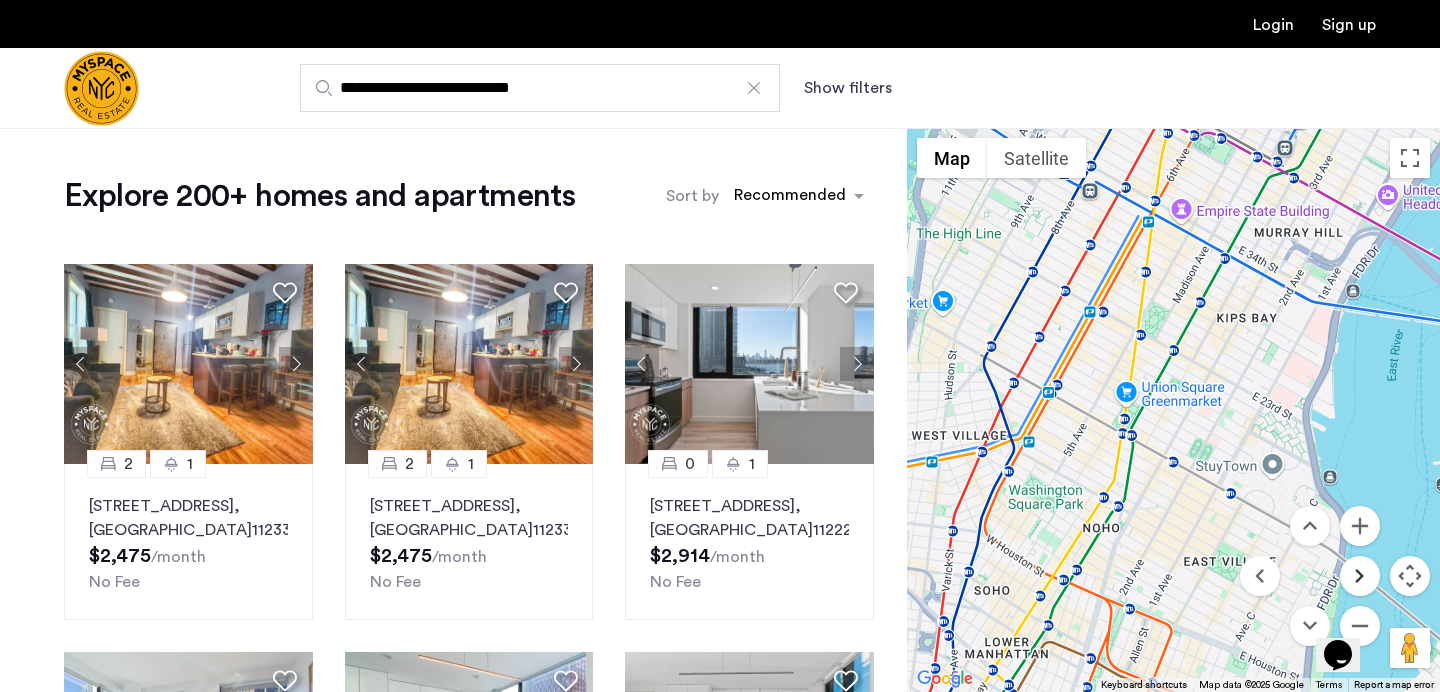 drag, startPoint x: 1359, startPoint y: 583, endPoint x: 1176, endPoint y: 397, distance: 260.93103 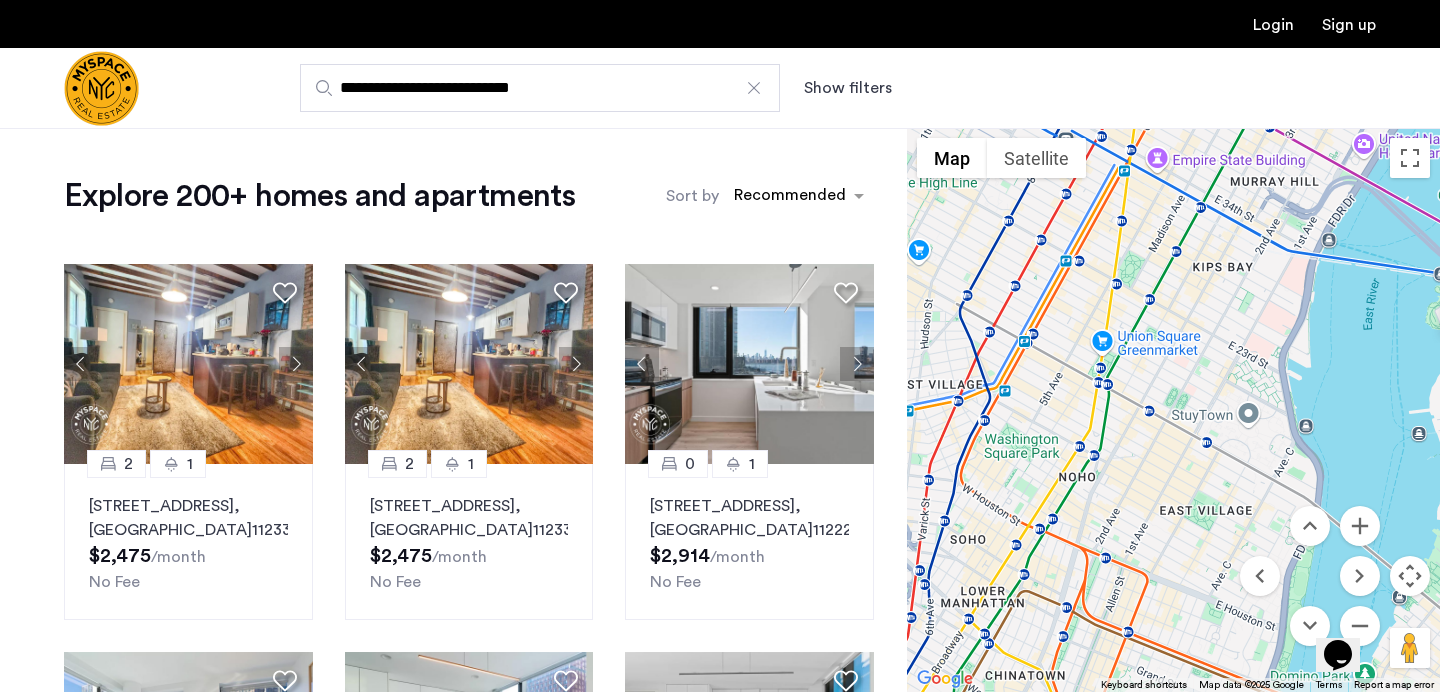 drag, startPoint x: 1174, startPoint y: 394, endPoint x: 1087, endPoint y: 226, distance: 189.19038 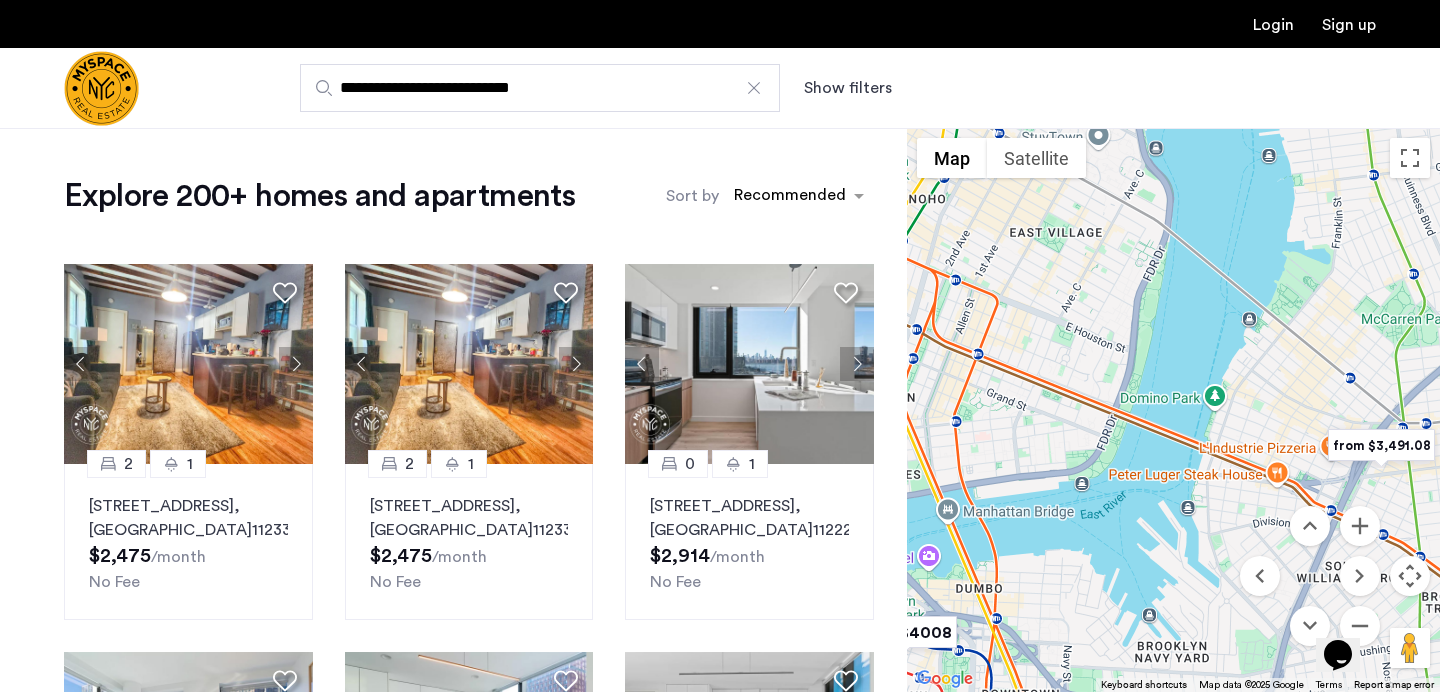 drag, startPoint x: 1175, startPoint y: 320, endPoint x: 1040, endPoint y: 147, distance: 219.4402 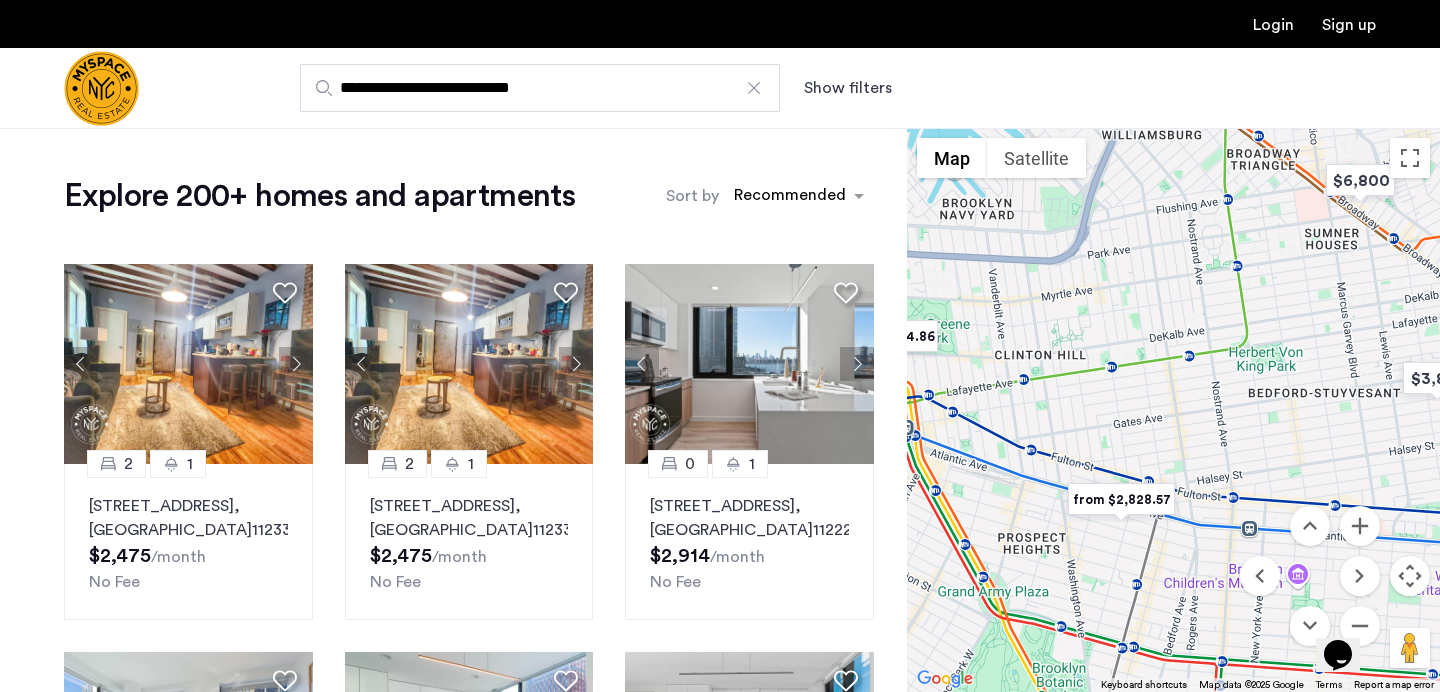 drag, startPoint x: 1105, startPoint y: 400, endPoint x: 1207, endPoint y: 283, distance: 155.2192 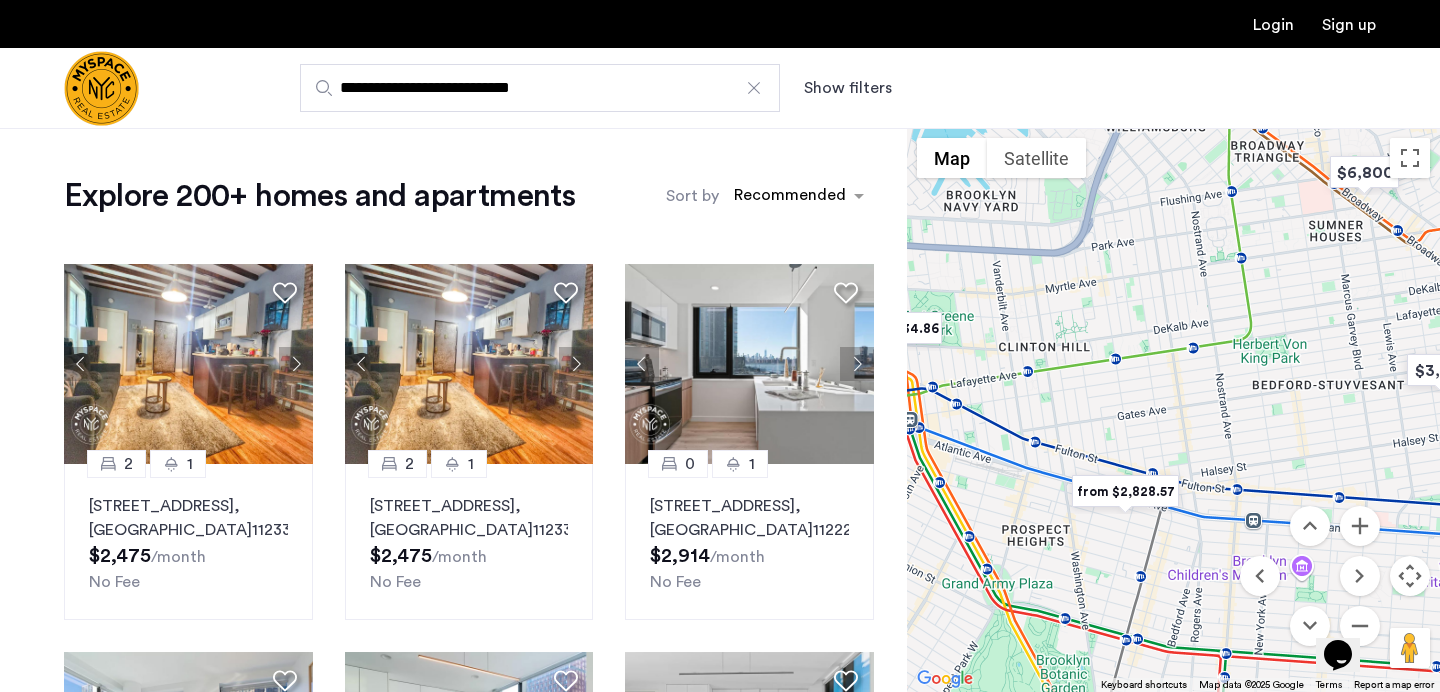 click at bounding box center [1125, 491] 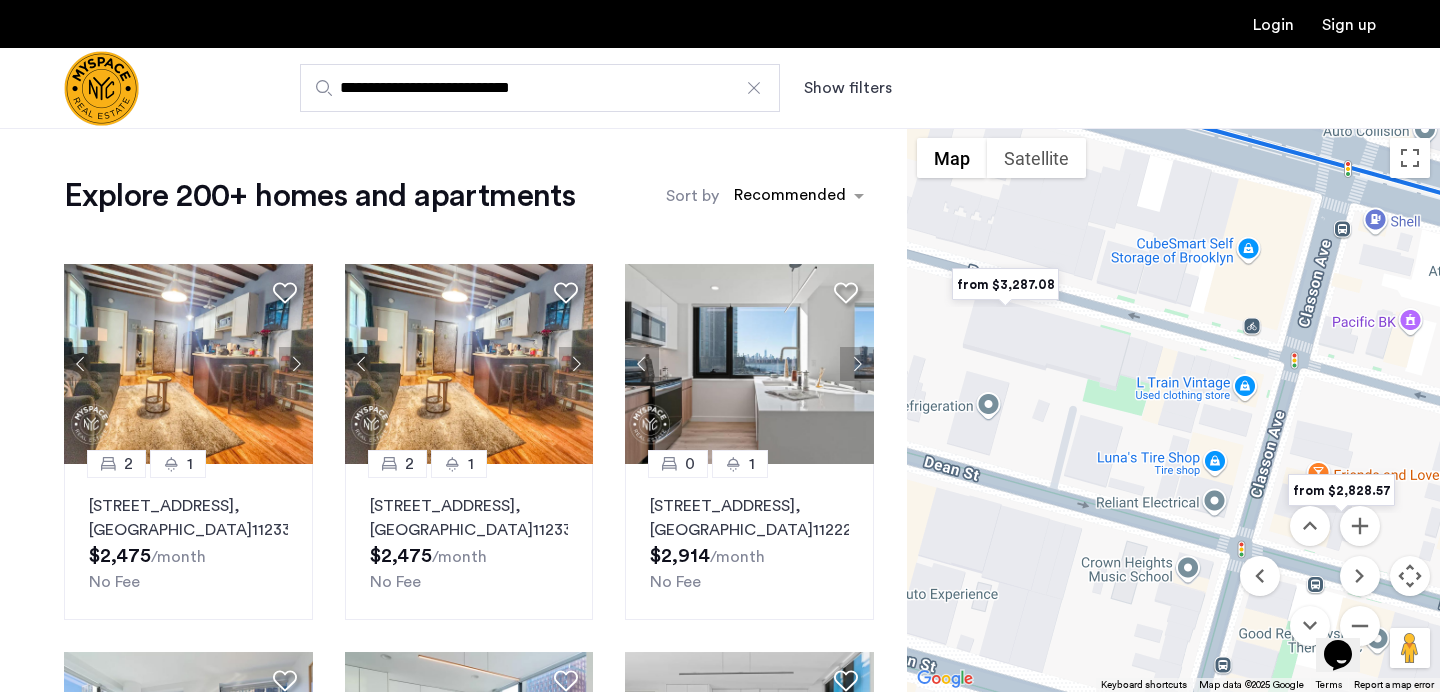 click at bounding box center (1341, 490) 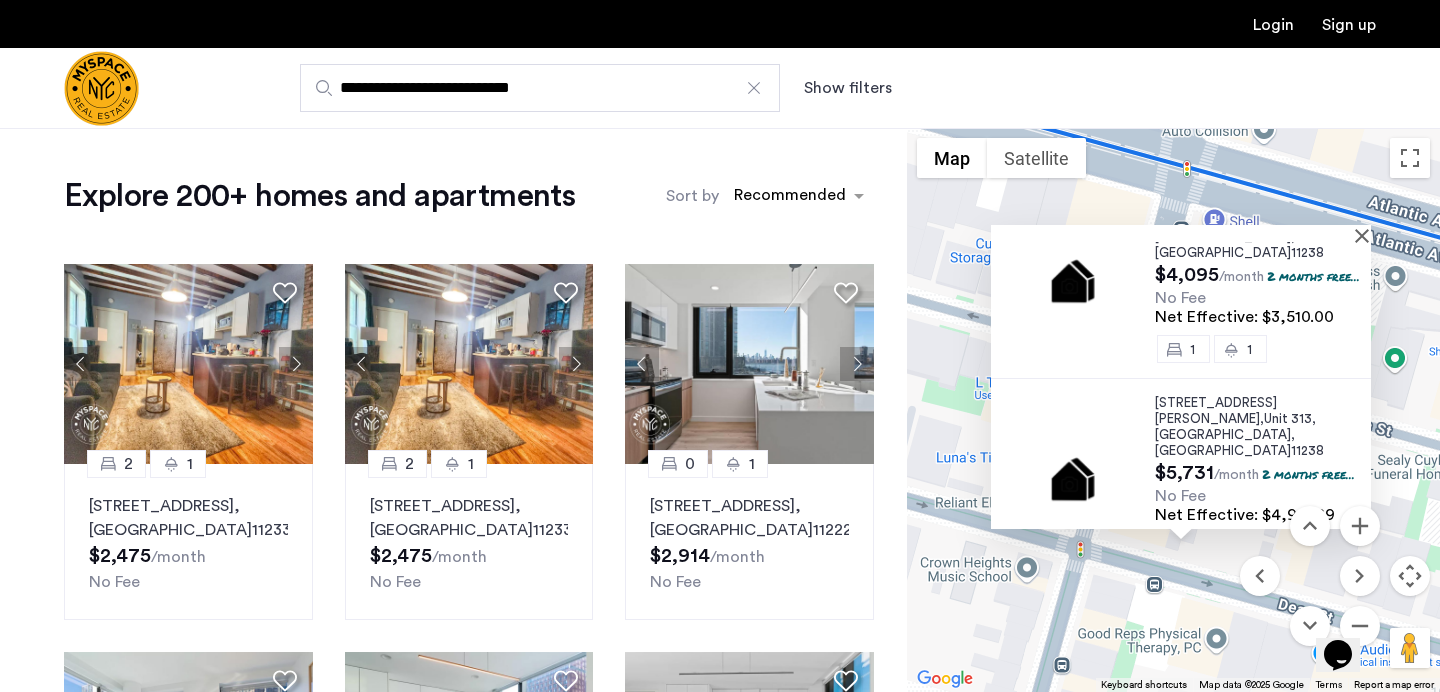 scroll, scrollTop: 392, scrollLeft: 0, axis: vertical 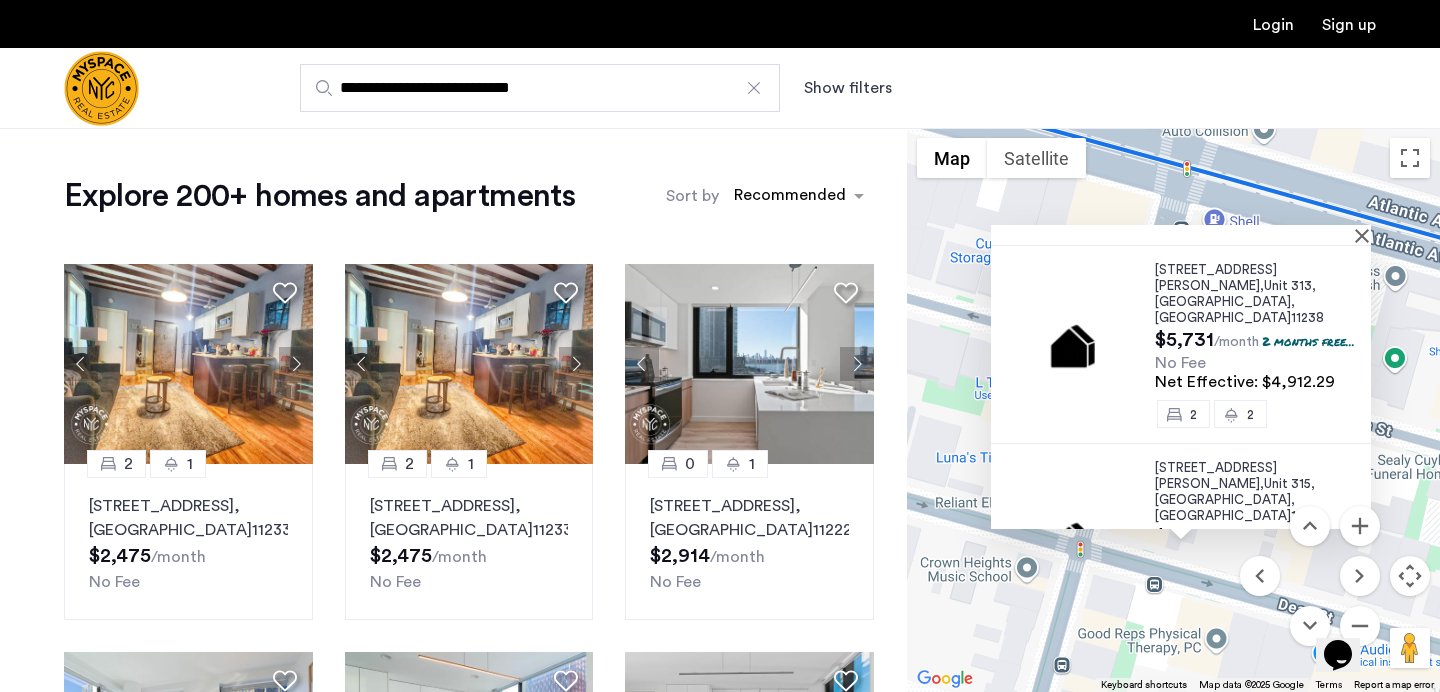 click on "953 Dean Street,  Unit 514,  Brooklyn , NY  11238 $3,300  /month  2 months free...  No Fee Net Effective: $2,828.57 0 1 953 Dean Street,  Unit 316,  Brooklyn , NY  11238 $4,095  /month  2 months free...  No Fee Net Effective: $3,510.00 1 1 953 Dean Street,  Unit 313,  Brooklyn , NY  11238 $5,731  /month  2 months free...  No Fee Net Effective: $4,912.29 2 2 953 Dean Street,  Unit 315,  Brooklyn , NY  11238 $6,305  /month  2 months free...  No Fee Net Effective: $5,404.29 3 2" at bounding box center (1173, 410) 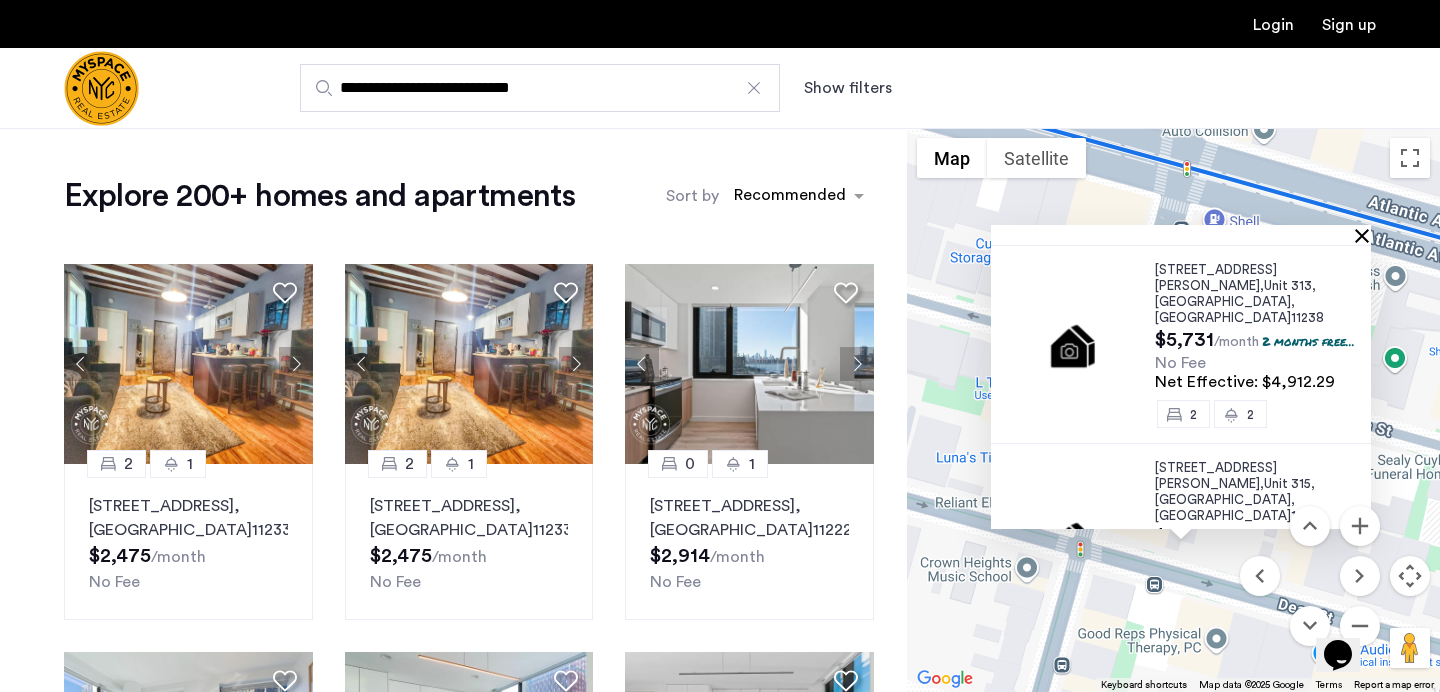 click at bounding box center [1181, 233] 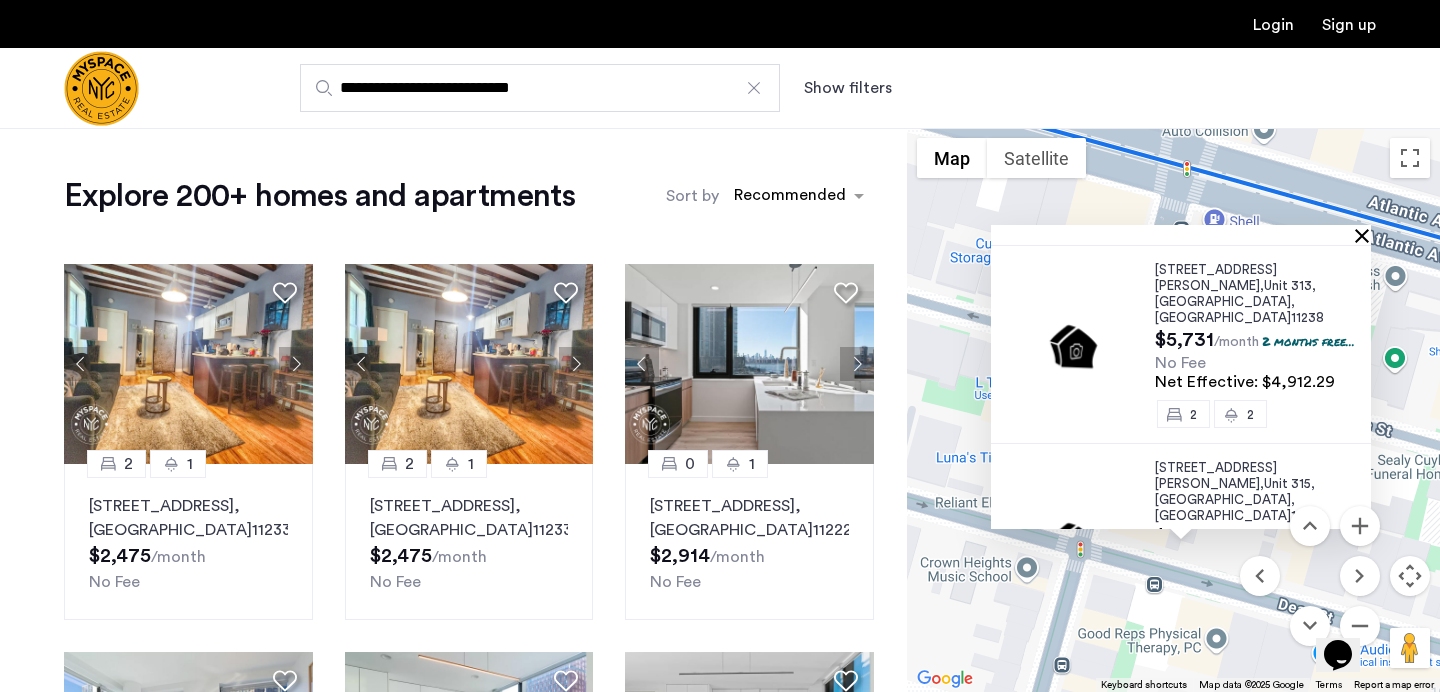 click at bounding box center (1366, 235) 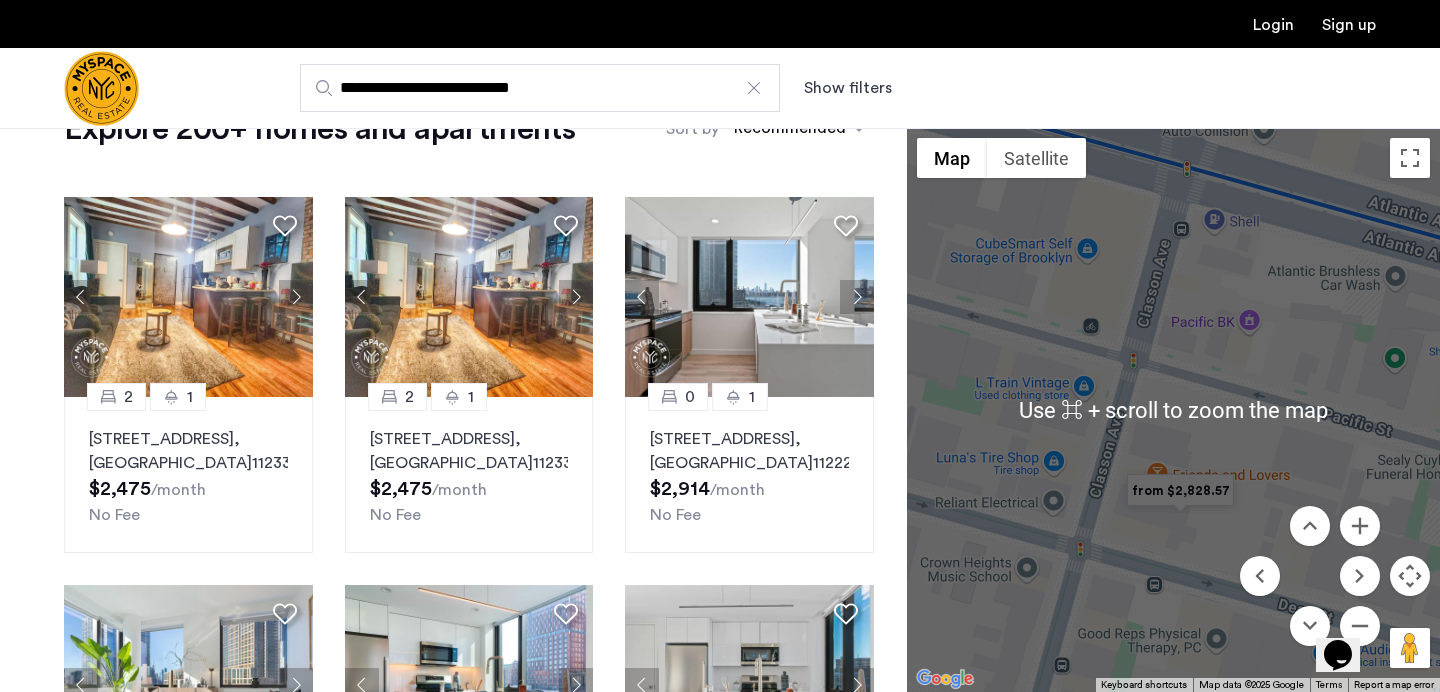scroll, scrollTop: 75, scrollLeft: 0, axis: vertical 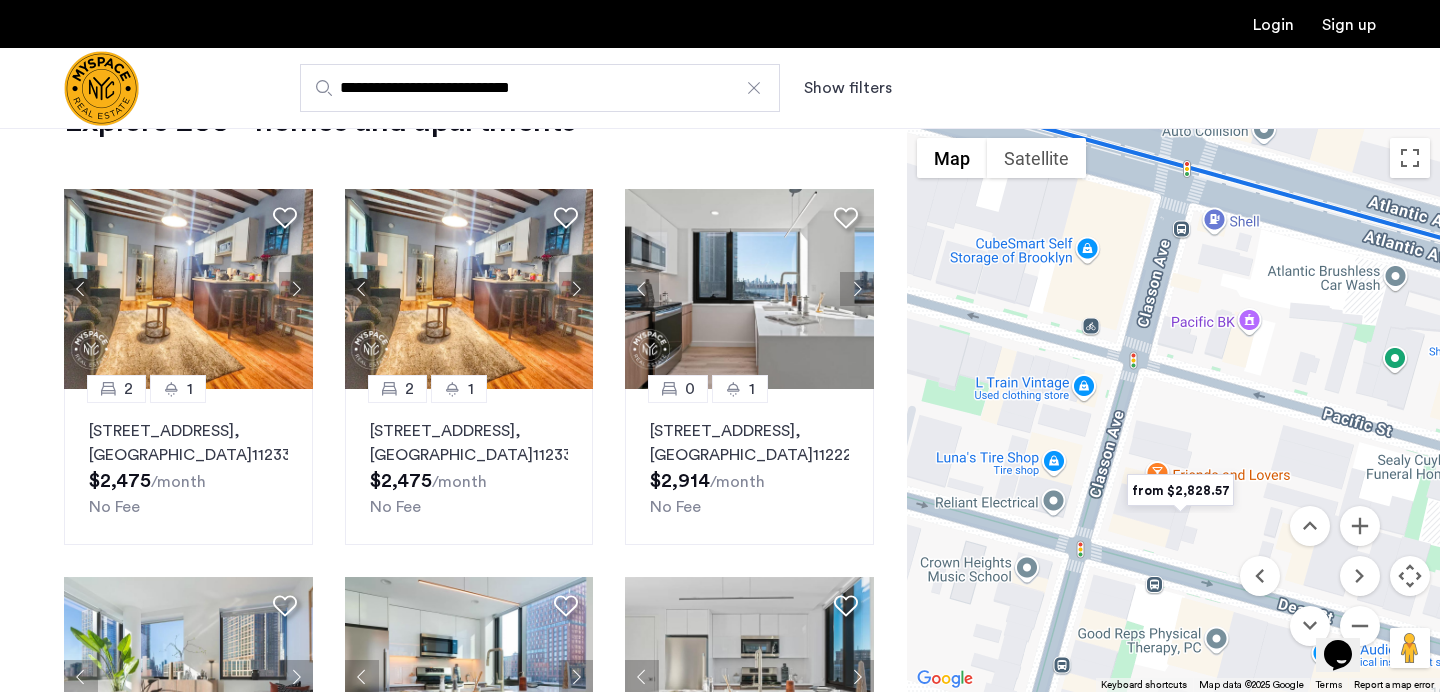 click on "Opens Chat This icon Opens the chat window." at bounding box center (1348, 620) 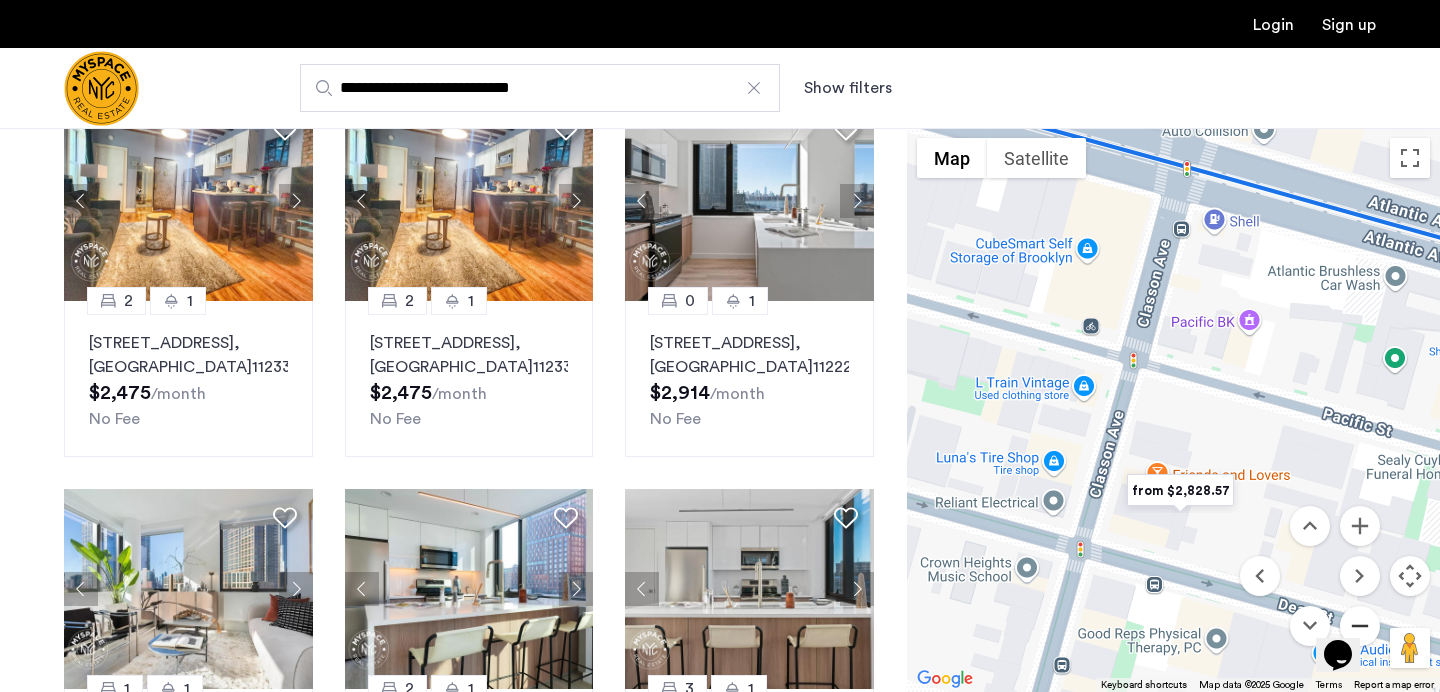 scroll, scrollTop: 166, scrollLeft: 0, axis: vertical 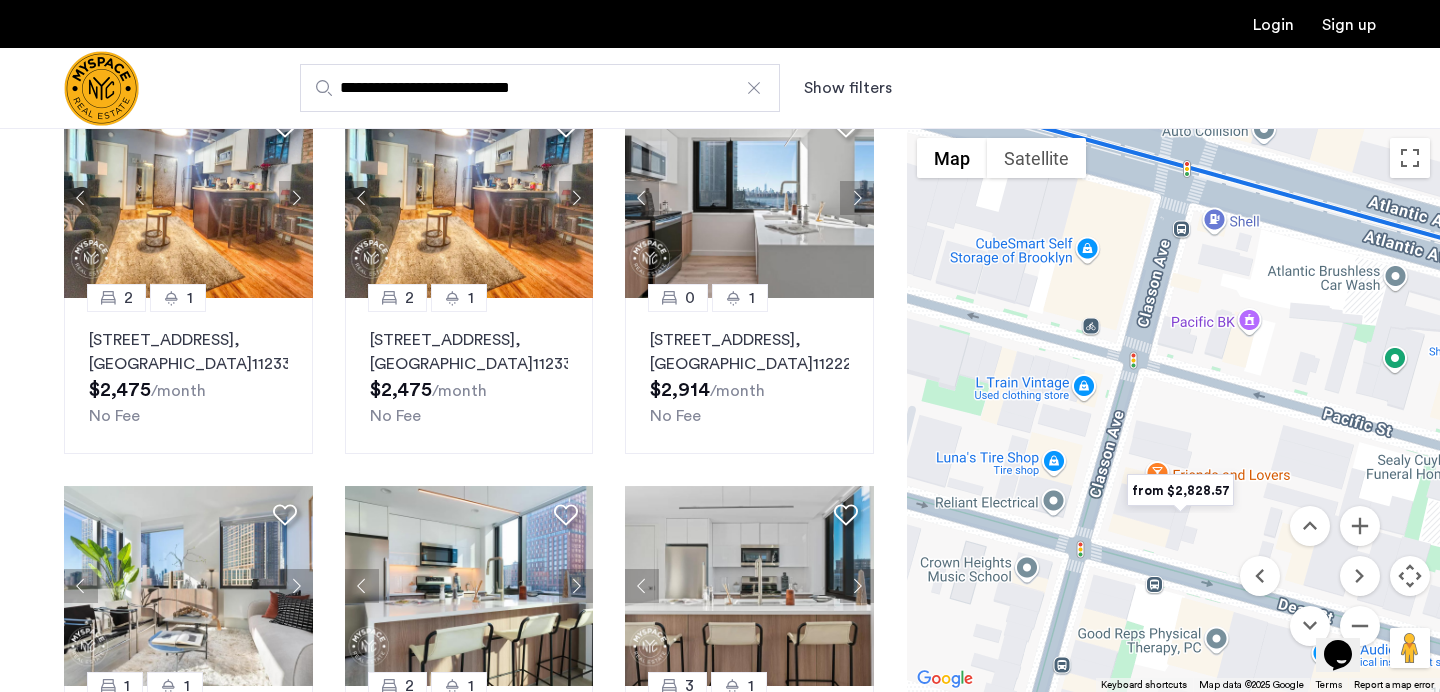 click on "Opens Chat This icon Opens the chat window." 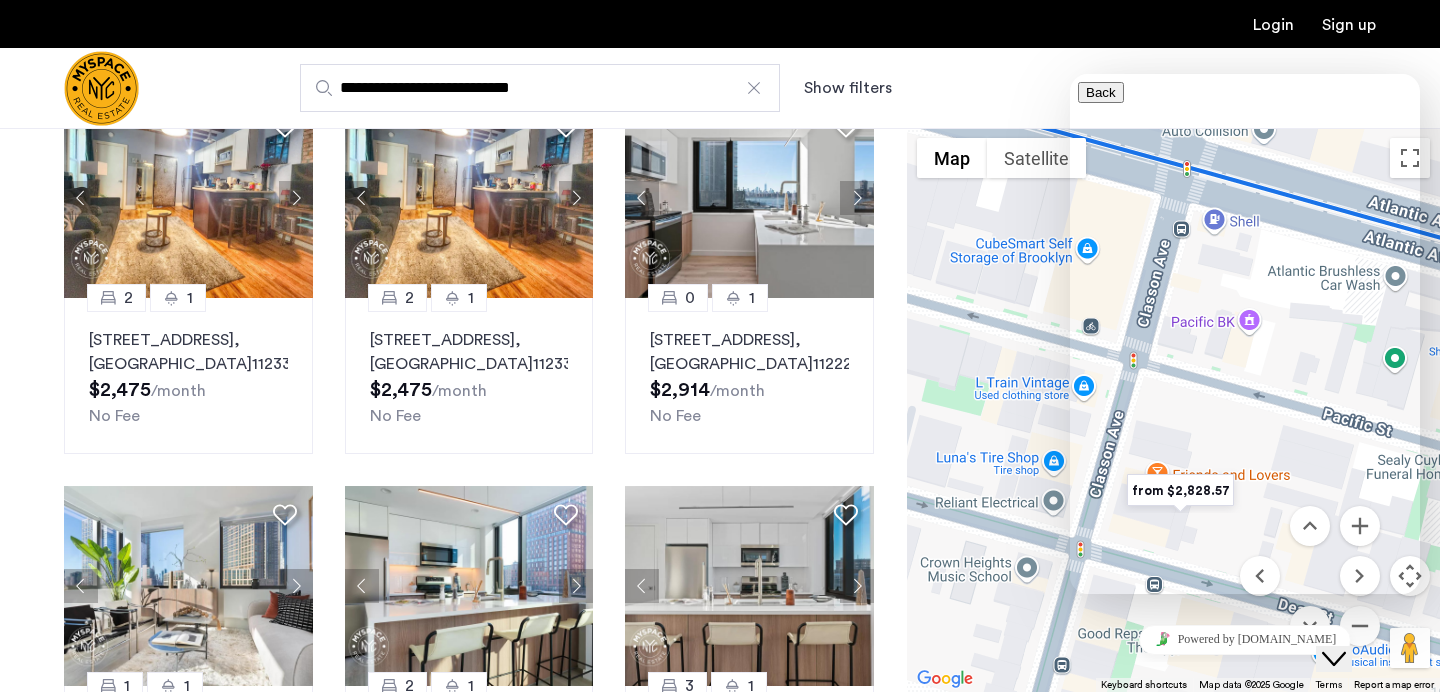 click on "Close Chat This icon closes the chat window." 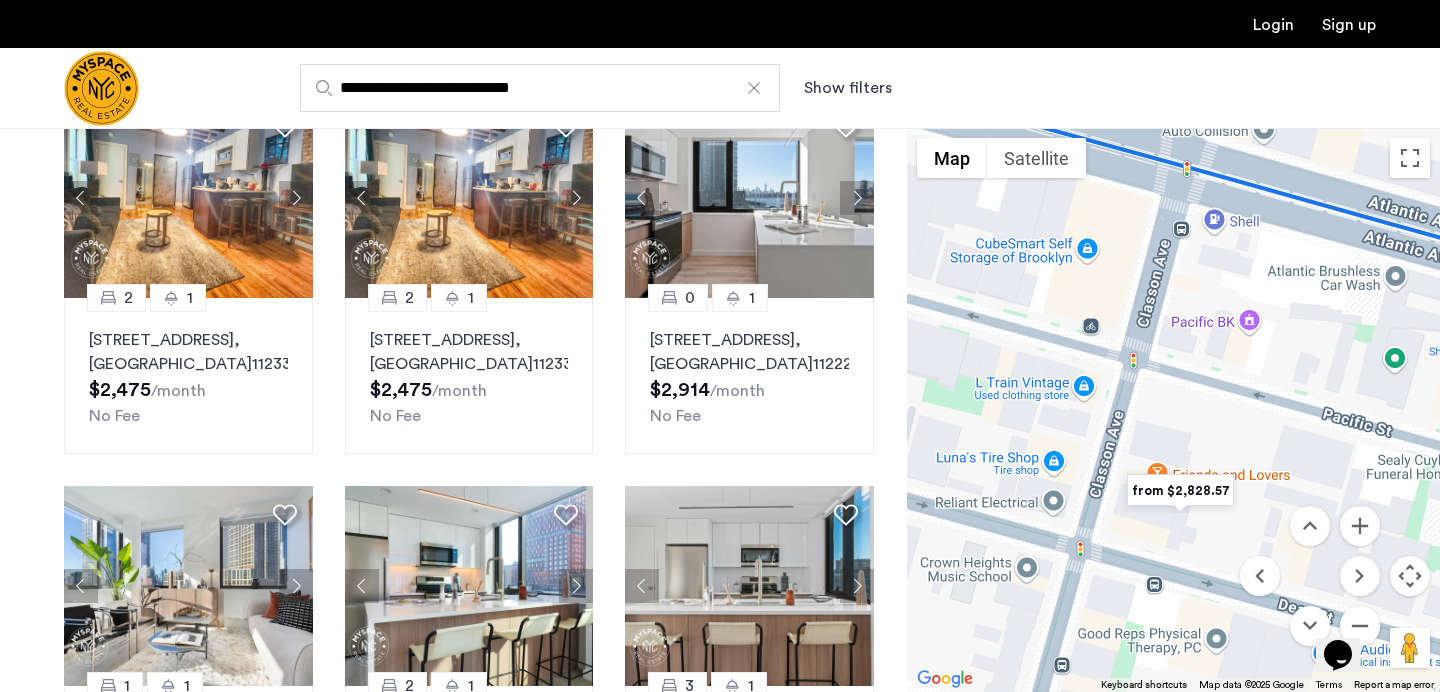 click on "Opens Chat This icon Opens the chat window." at bounding box center [1348, 620] 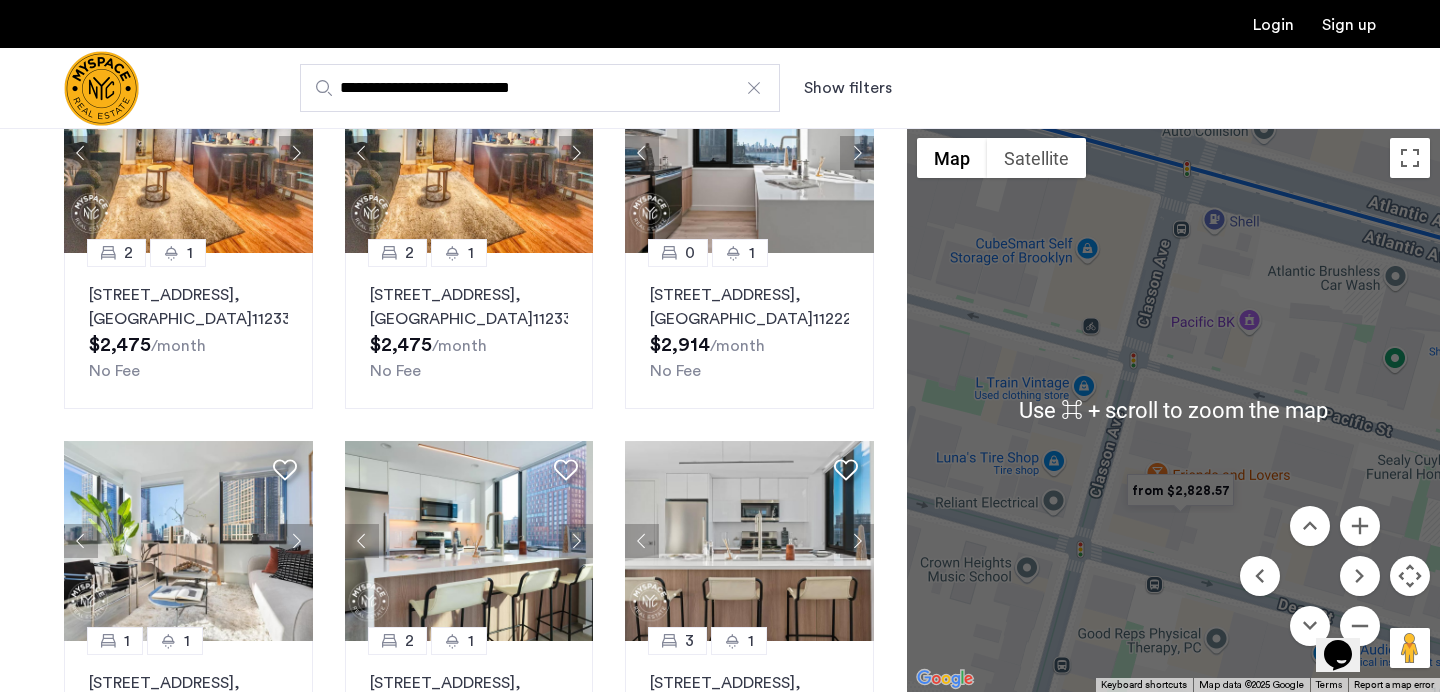 scroll, scrollTop: 234, scrollLeft: 0, axis: vertical 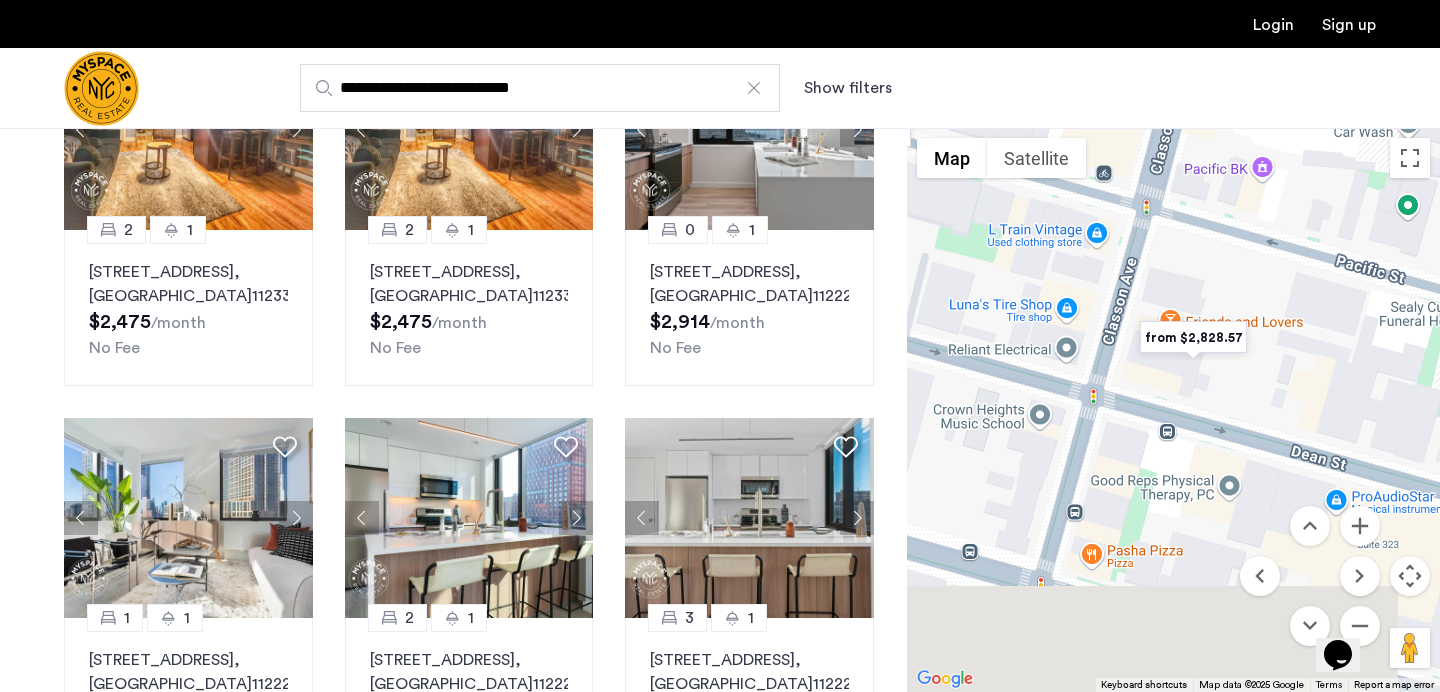 drag, startPoint x: 1215, startPoint y: 452, endPoint x: 1217, endPoint y: 274, distance: 178.01123 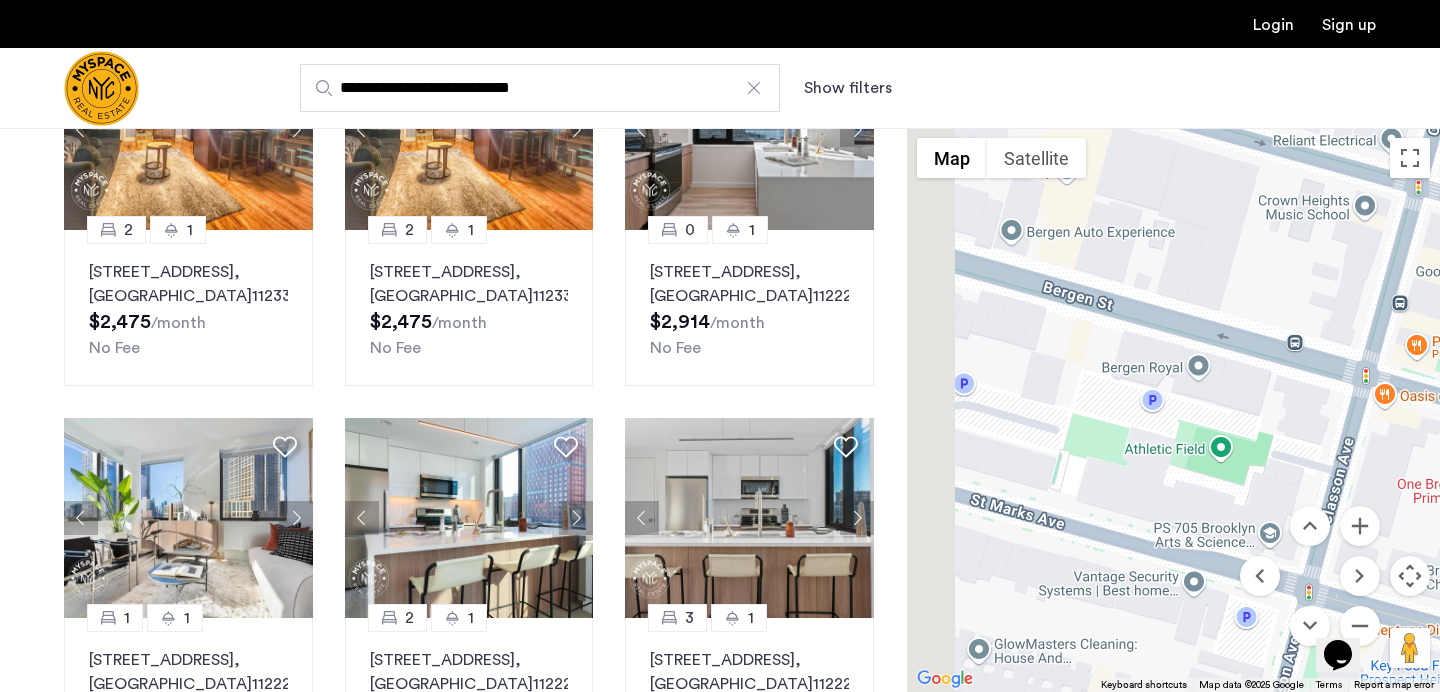 drag, startPoint x: 1089, startPoint y: 336, endPoint x: 1439, endPoint y: 161, distance: 391.3119 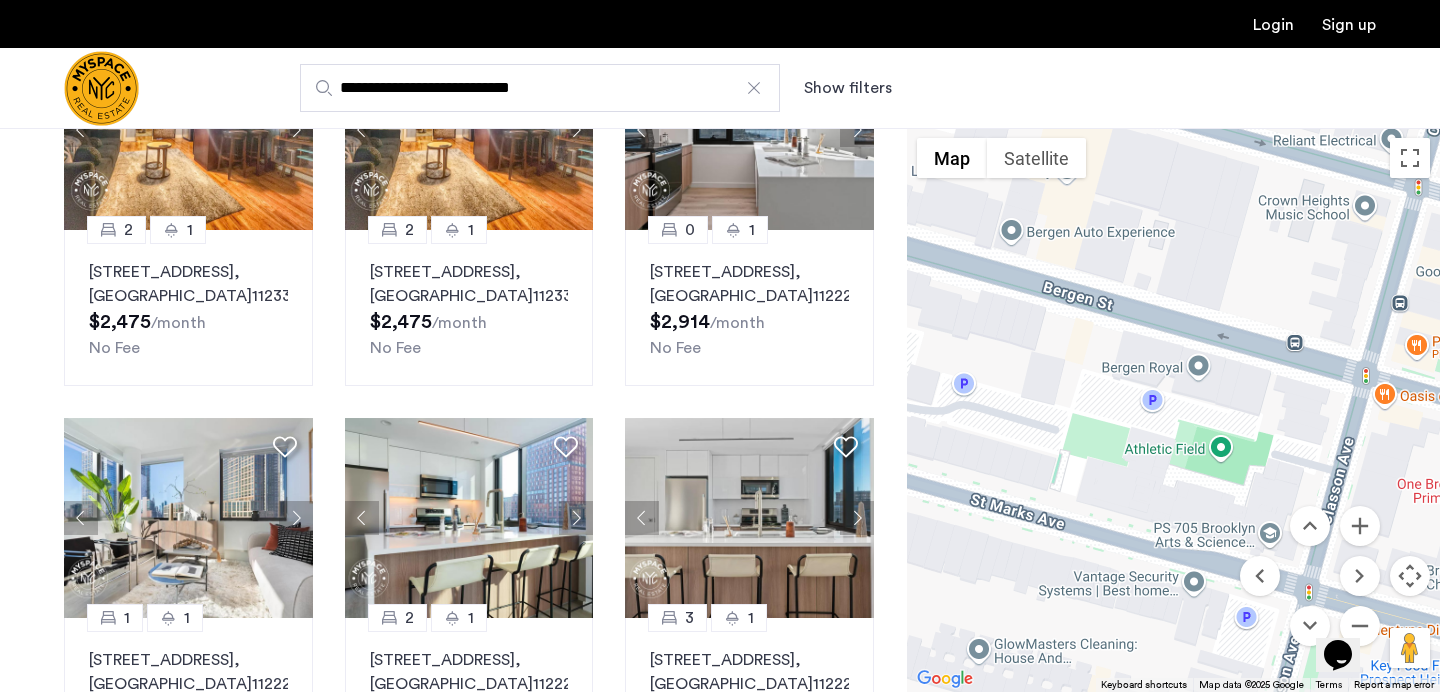 scroll, scrollTop: 236, scrollLeft: 0, axis: vertical 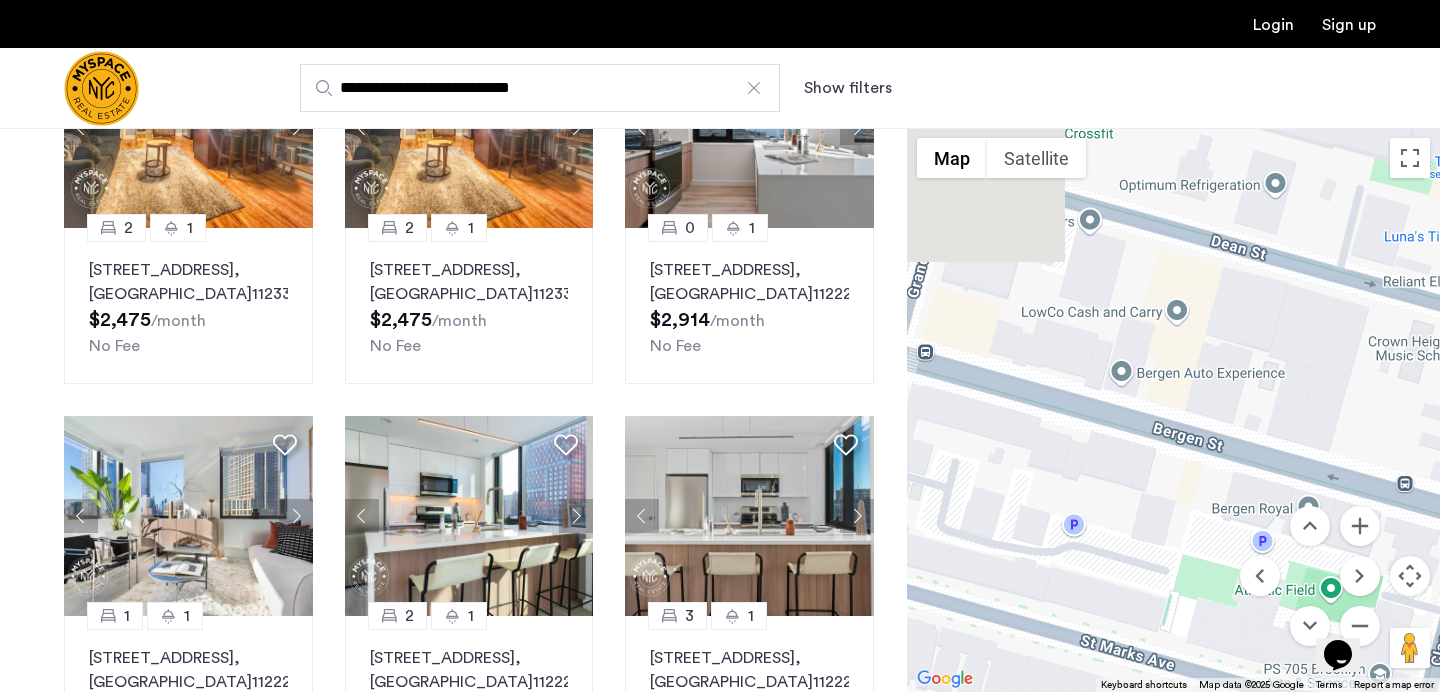 drag, startPoint x: 1165, startPoint y: 248, endPoint x: 1327, endPoint y: 390, distance: 215.42516 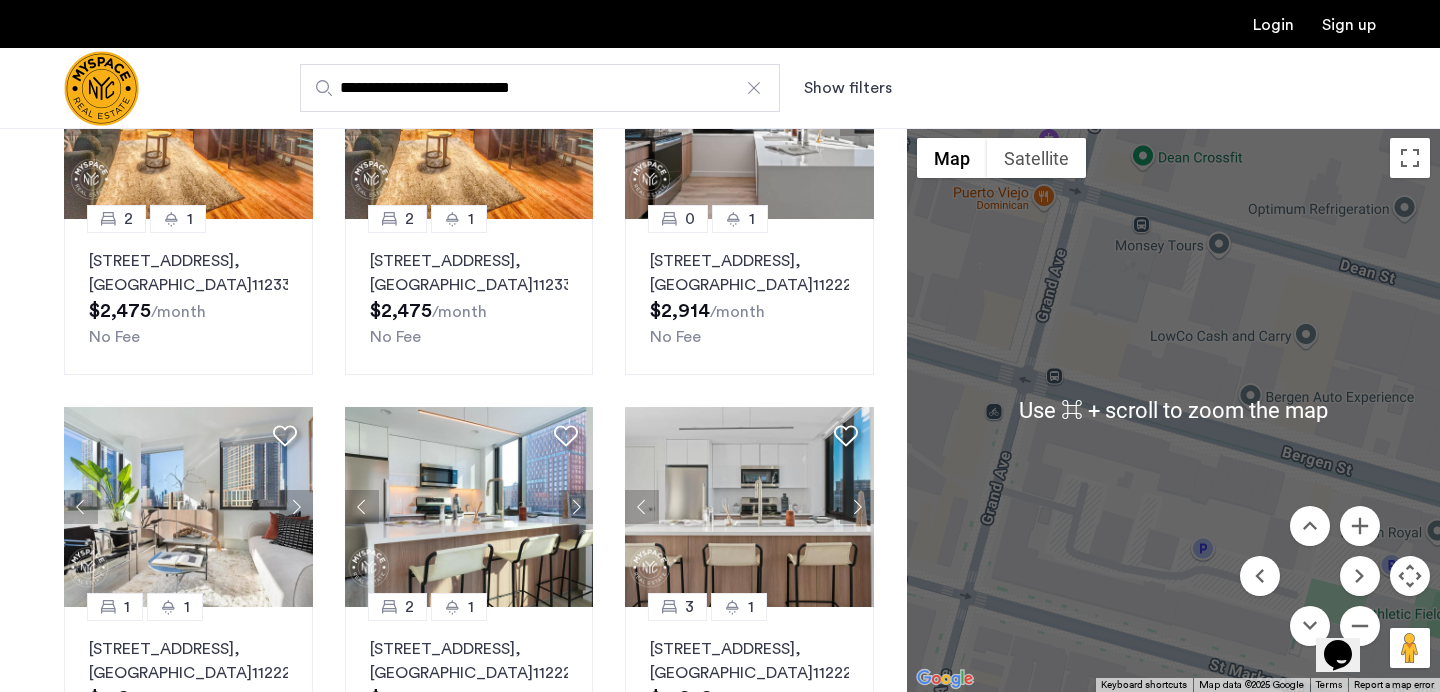 scroll, scrollTop: 240, scrollLeft: 0, axis: vertical 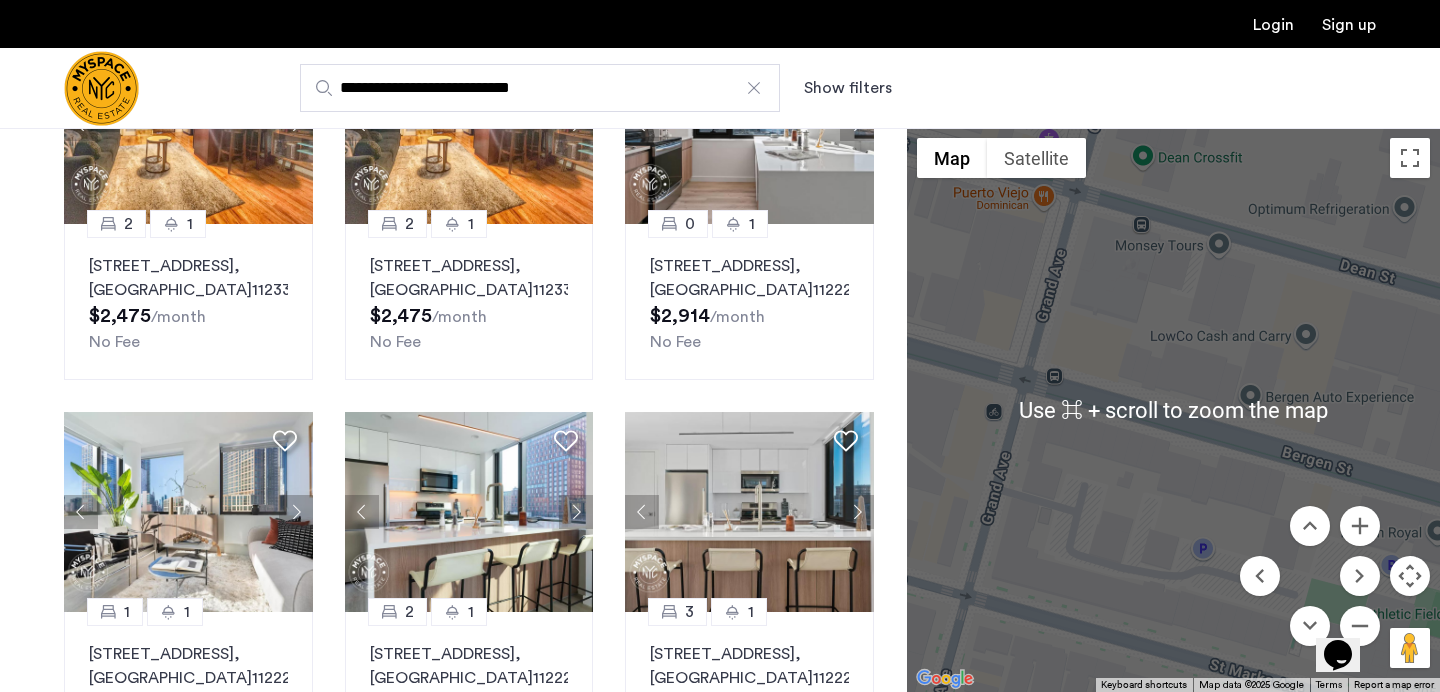 click on "Opens Chat This icon Opens the chat window." at bounding box center [1348, 620] 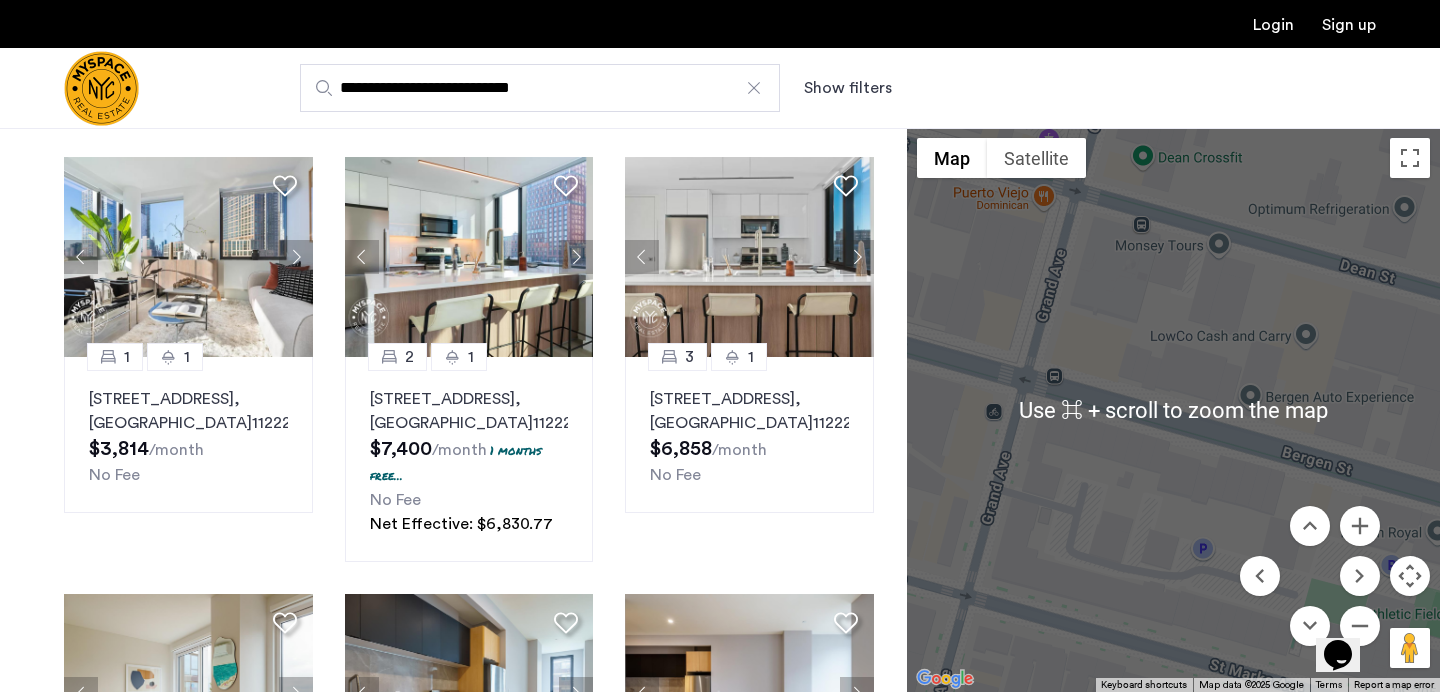scroll, scrollTop: 477, scrollLeft: 0, axis: vertical 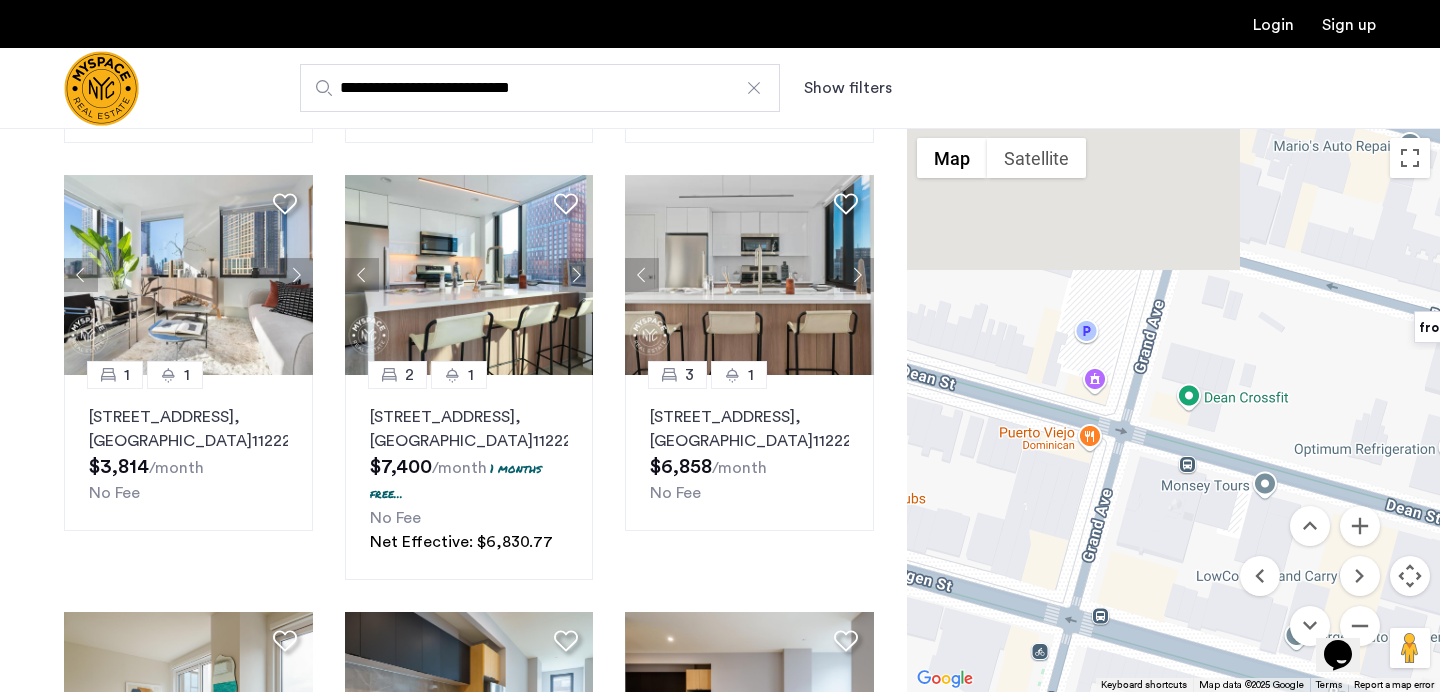 drag, startPoint x: 1145, startPoint y: 372, endPoint x: 1188, endPoint y: 615, distance: 246.7752 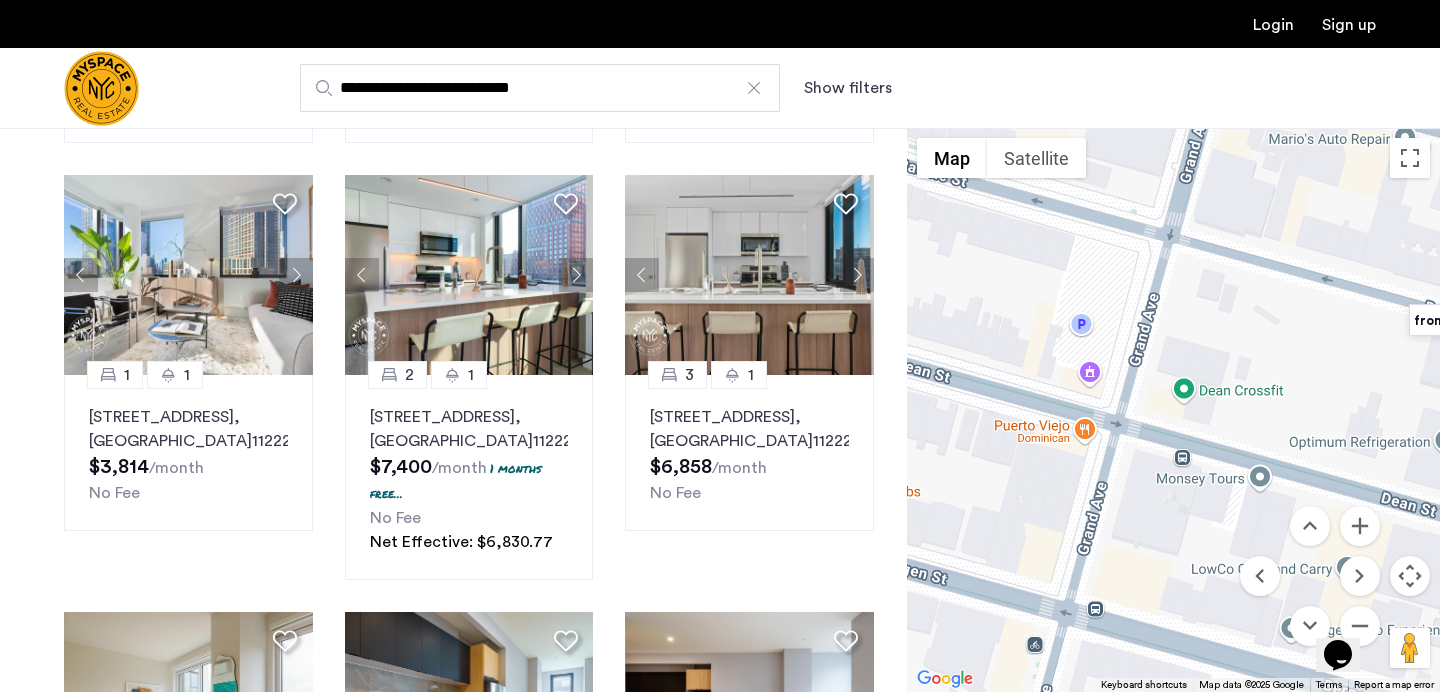drag, startPoint x: 1040, startPoint y: 419, endPoint x: 1439, endPoint y: 340, distance: 406.74564 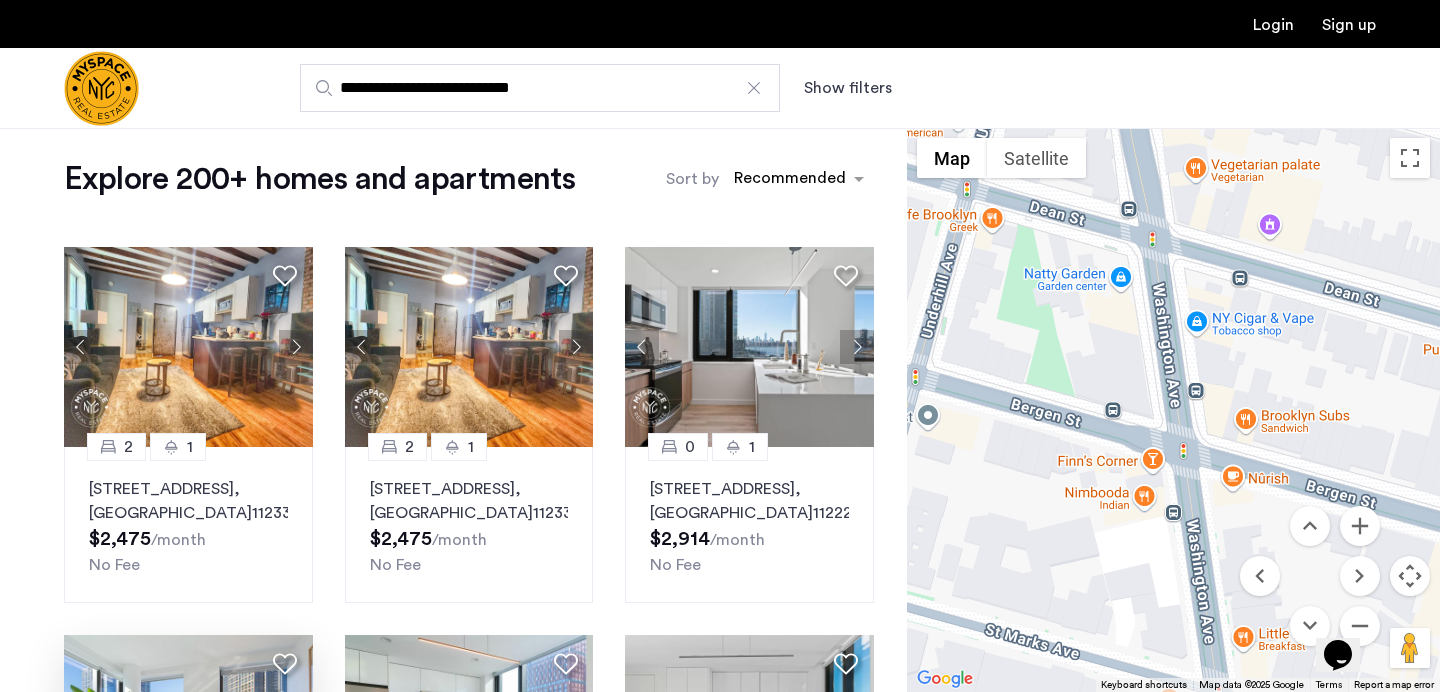 scroll, scrollTop: 0, scrollLeft: 0, axis: both 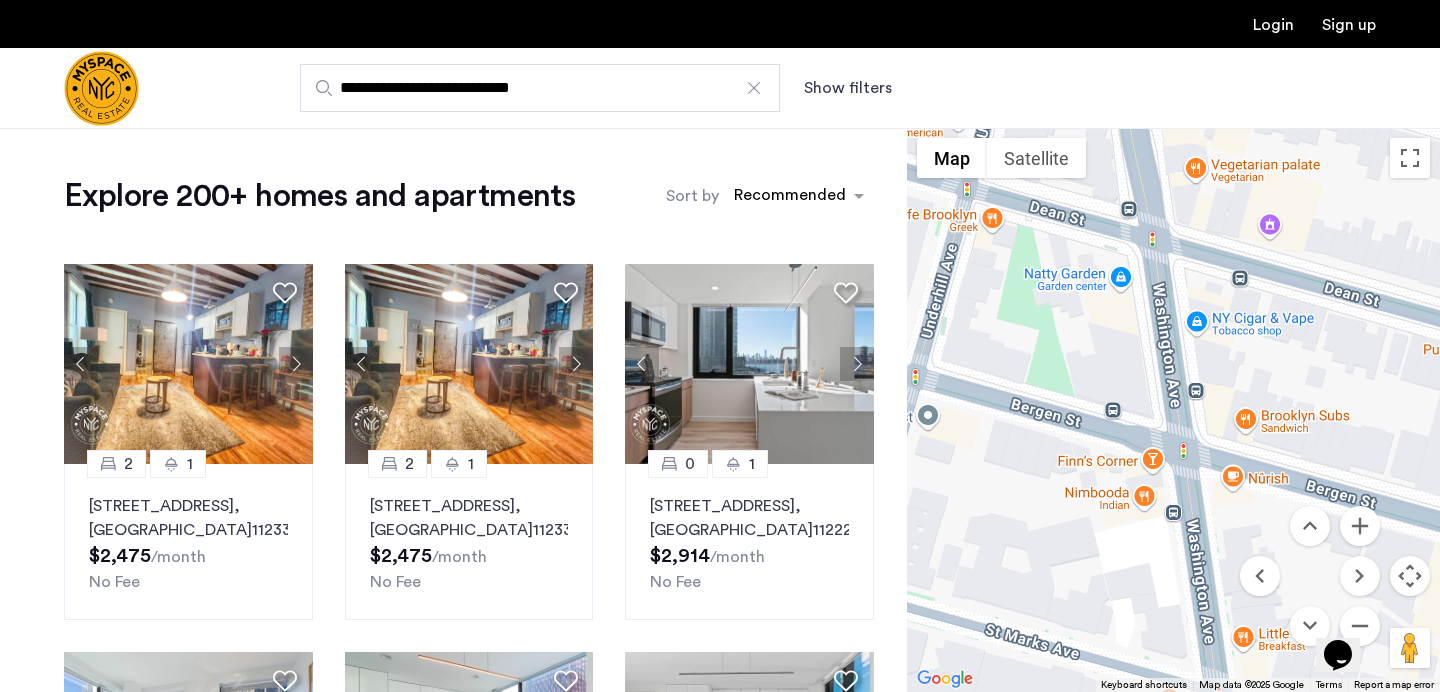 click on "Show filters" at bounding box center (848, 88) 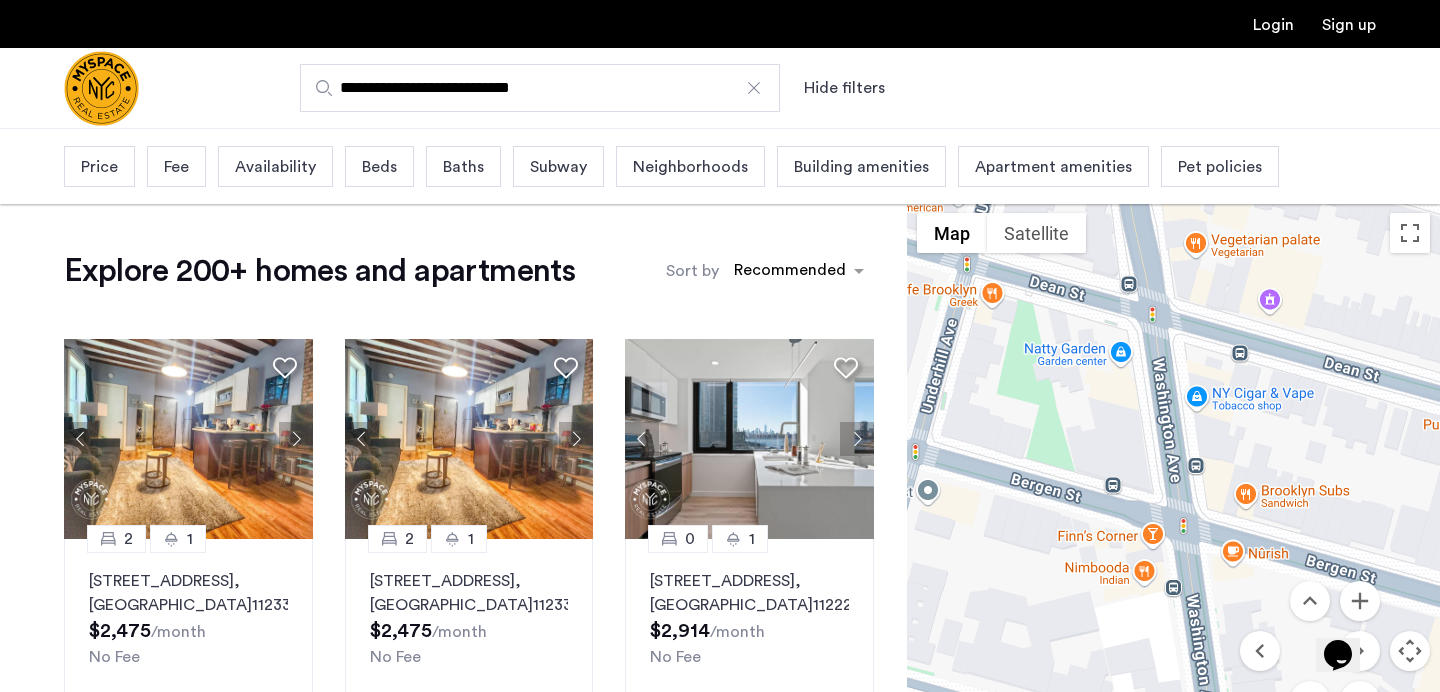 click on "Price" at bounding box center (99, 167) 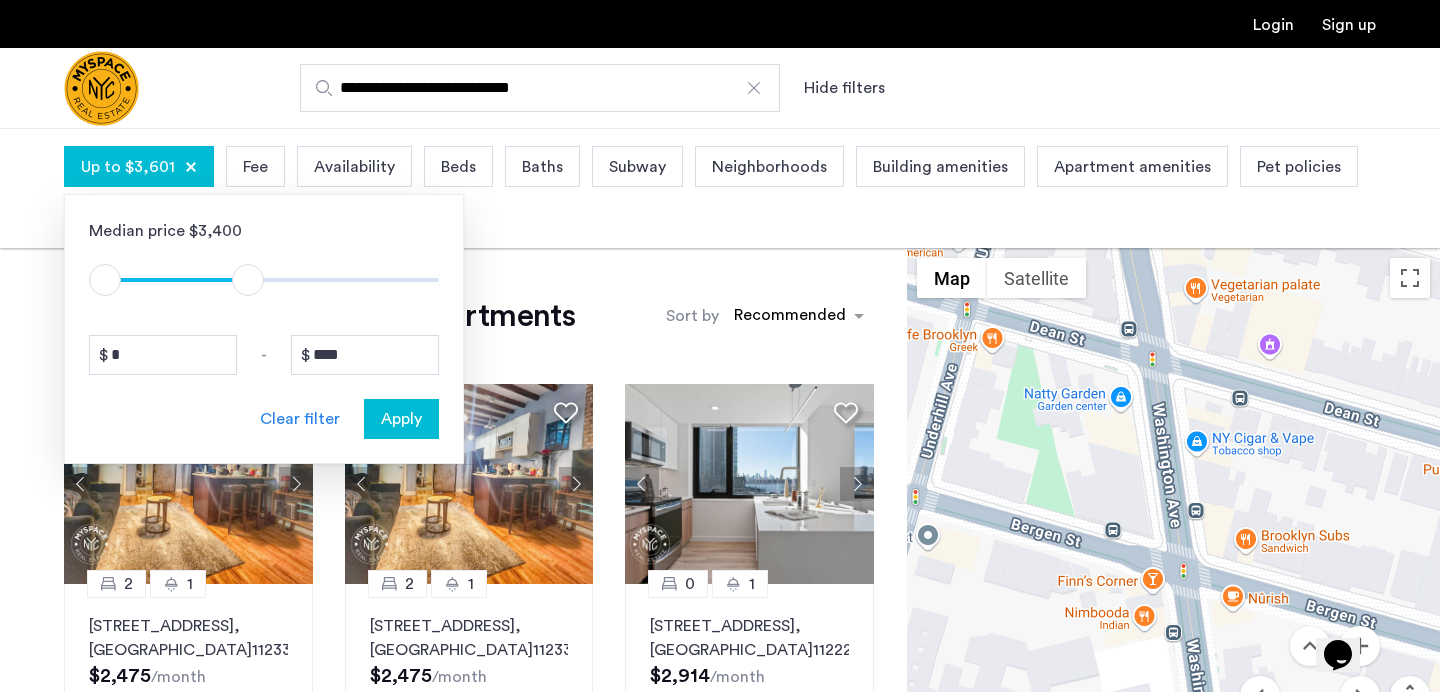 drag, startPoint x: 418, startPoint y: 281, endPoint x: 236, endPoint y: 271, distance: 182.27452 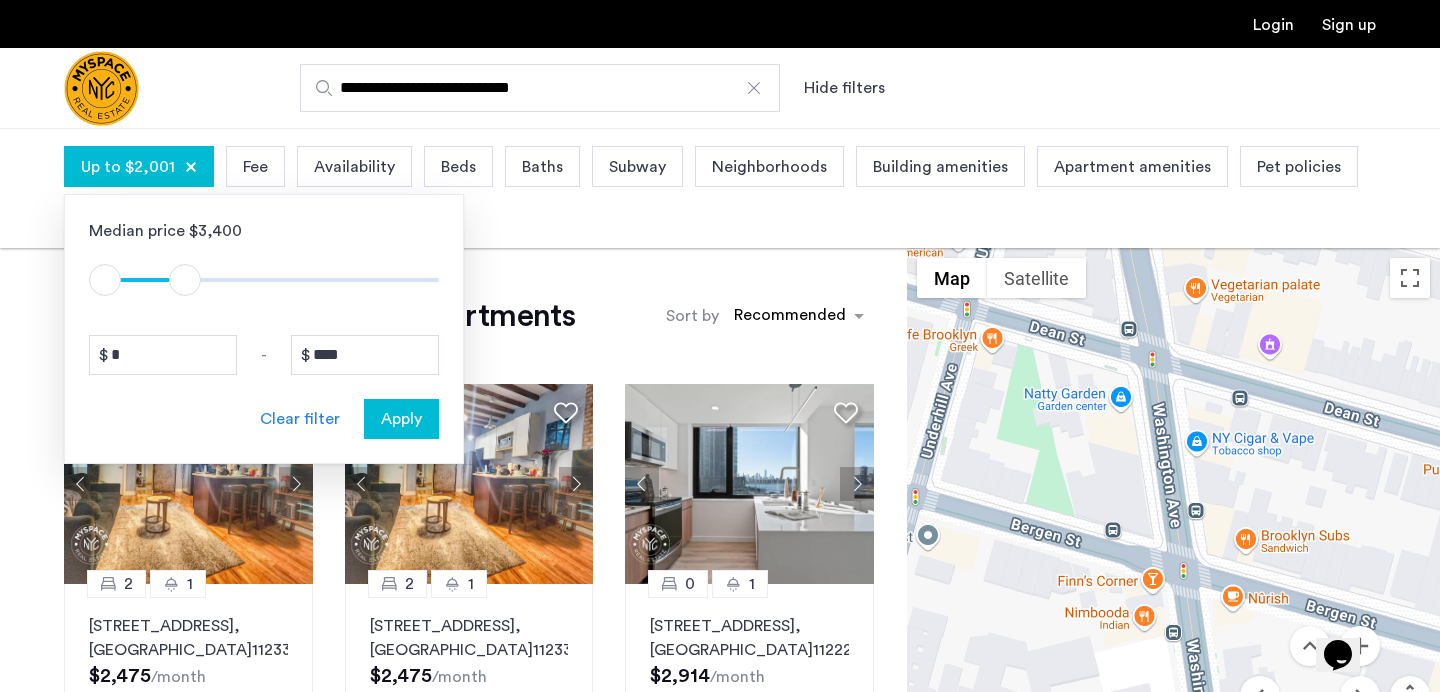 drag, startPoint x: 232, startPoint y: 279, endPoint x: 183, endPoint y: 279, distance: 49 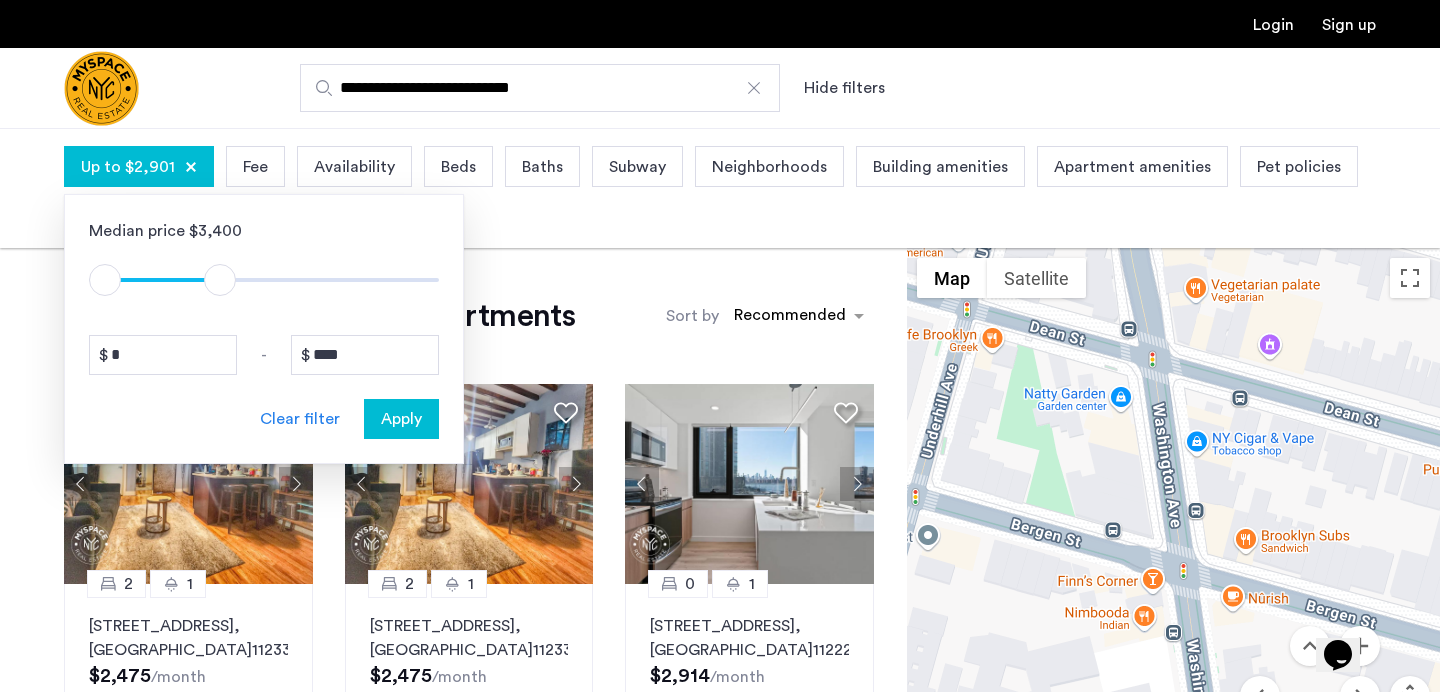 type on "****" 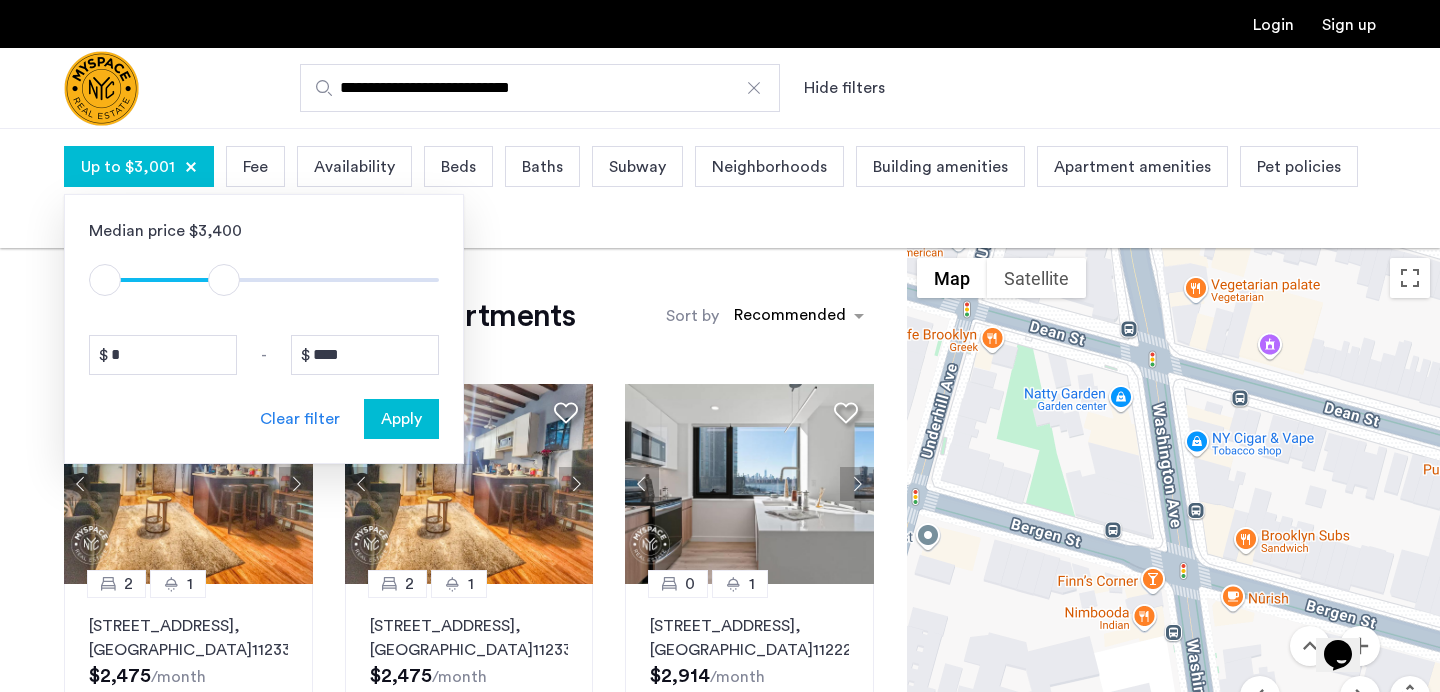 drag, startPoint x: 183, startPoint y: 279, endPoint x: 221, endPoint y: 280, distance: 38.013157 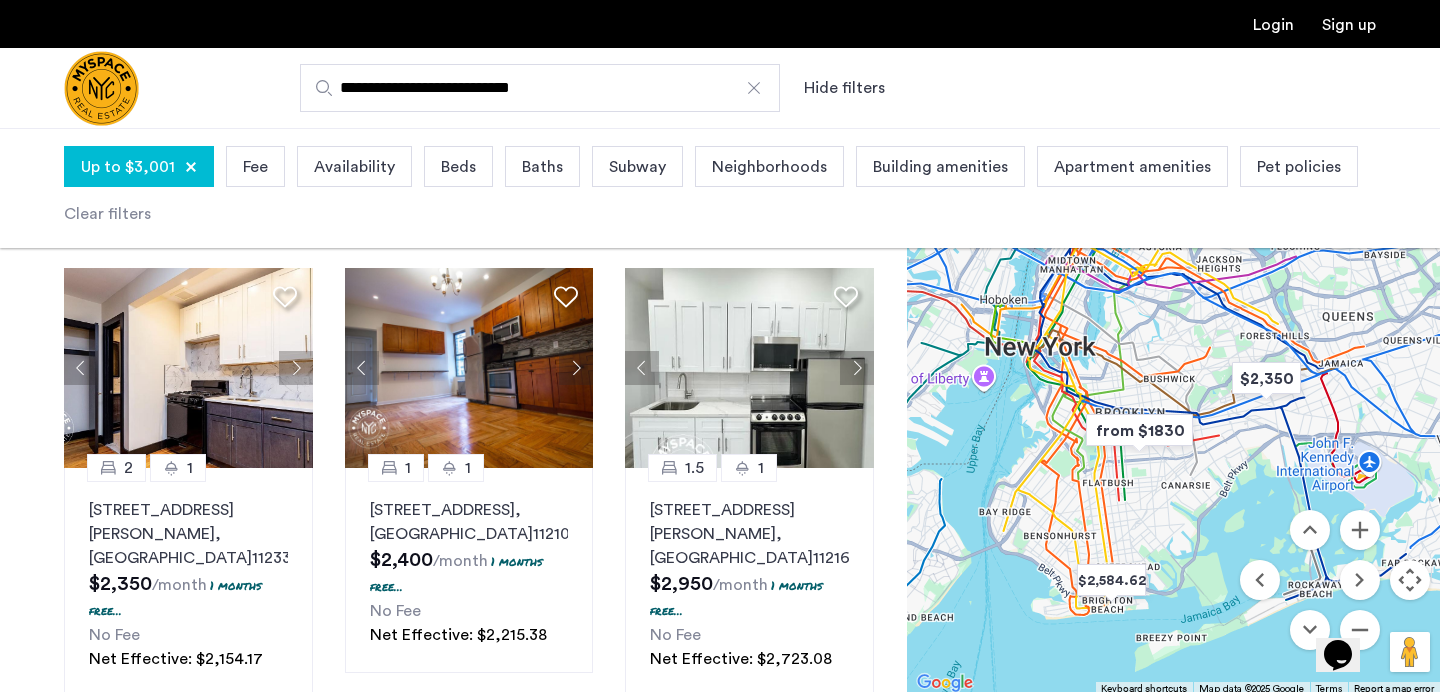 scroll, scrollTop: 146, scrollLeft: 0, axis: vertical 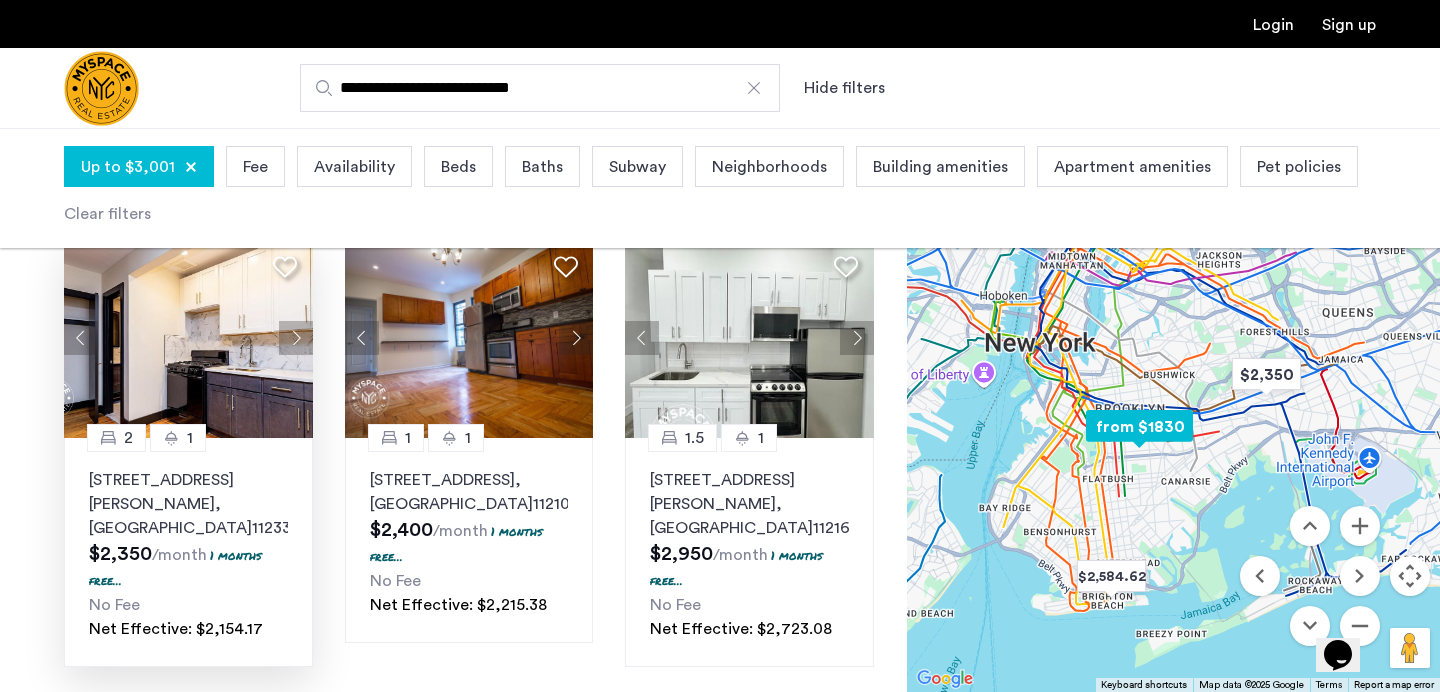 click 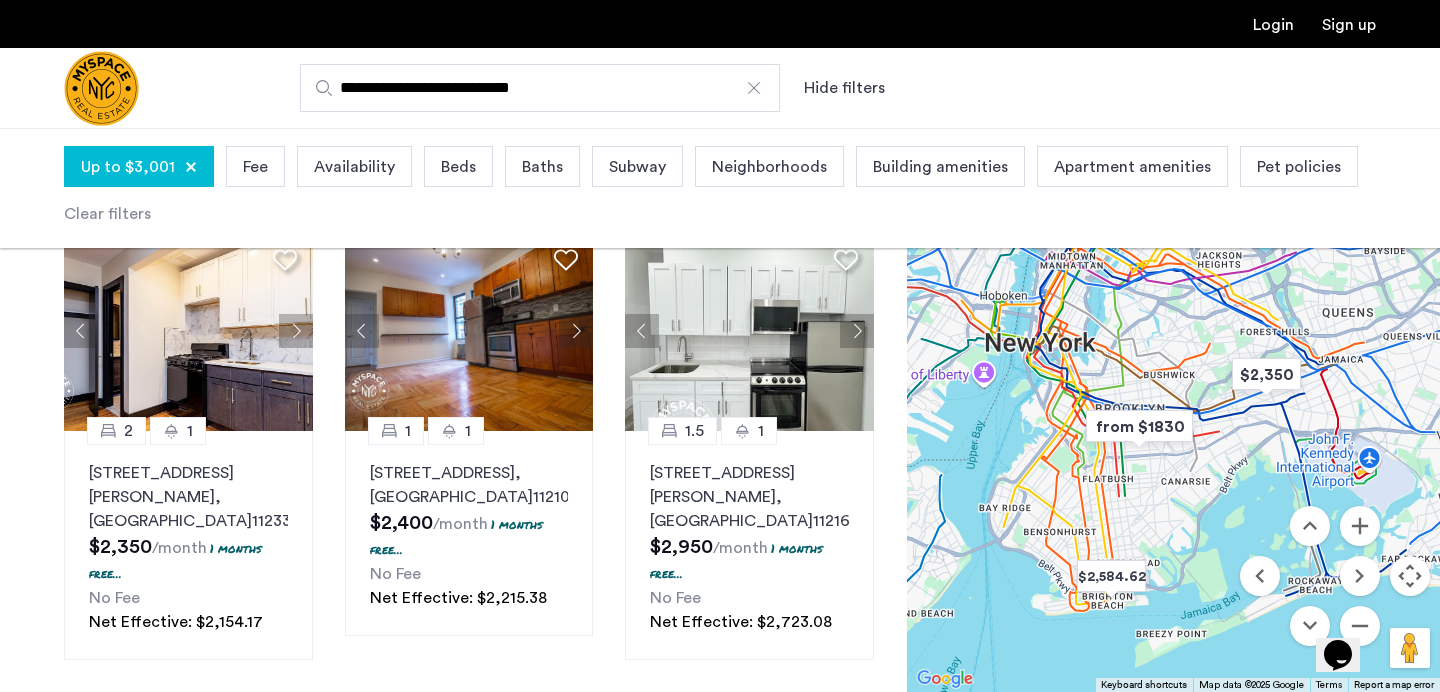 scroll, scrollTop: 137, scrollLeft: 0, axis: vertical 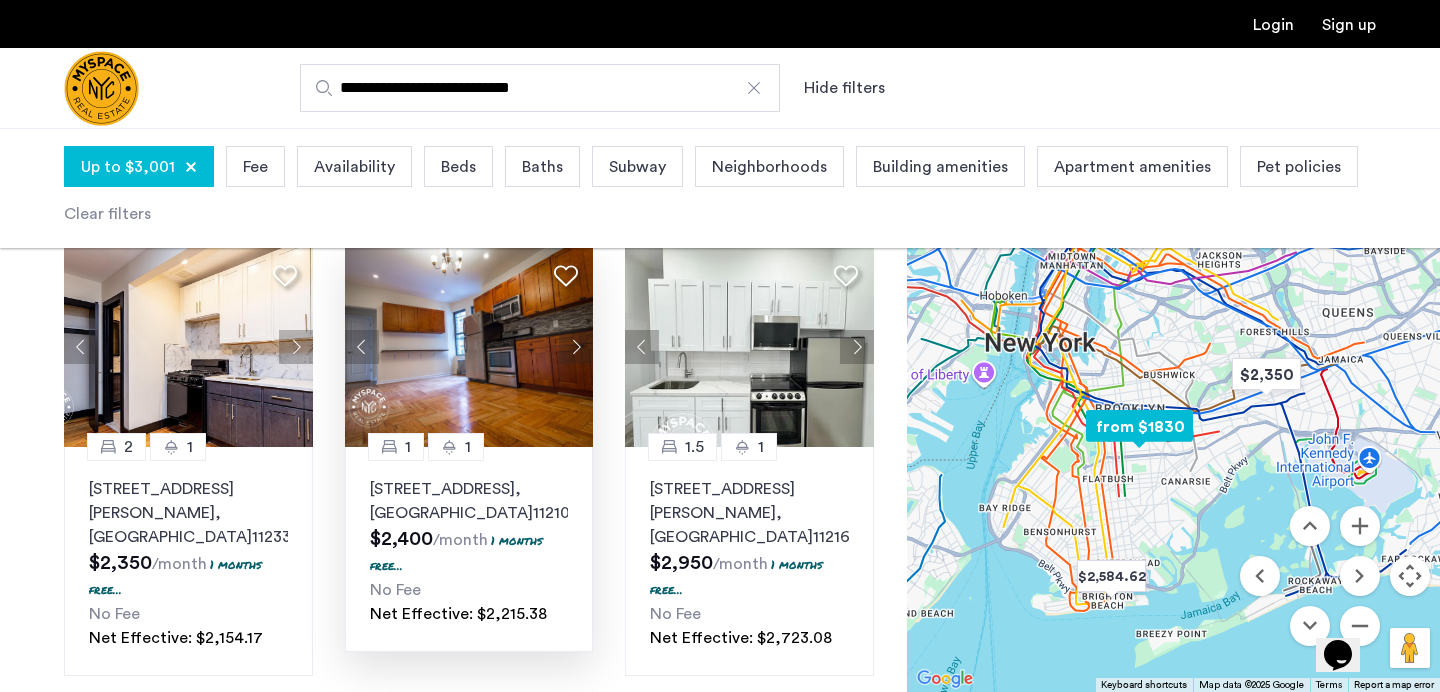 click 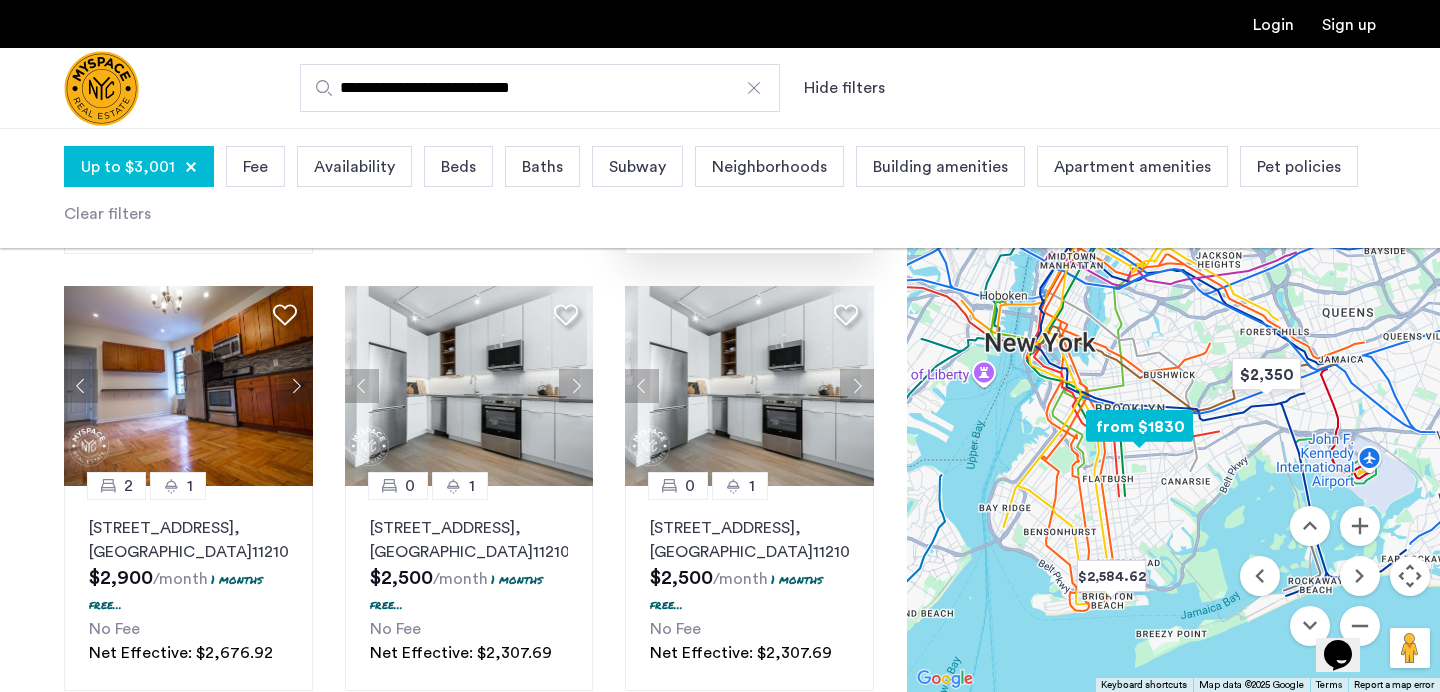 scroll, scrollTop: 557, scrollLeft: 0, axis: vertical 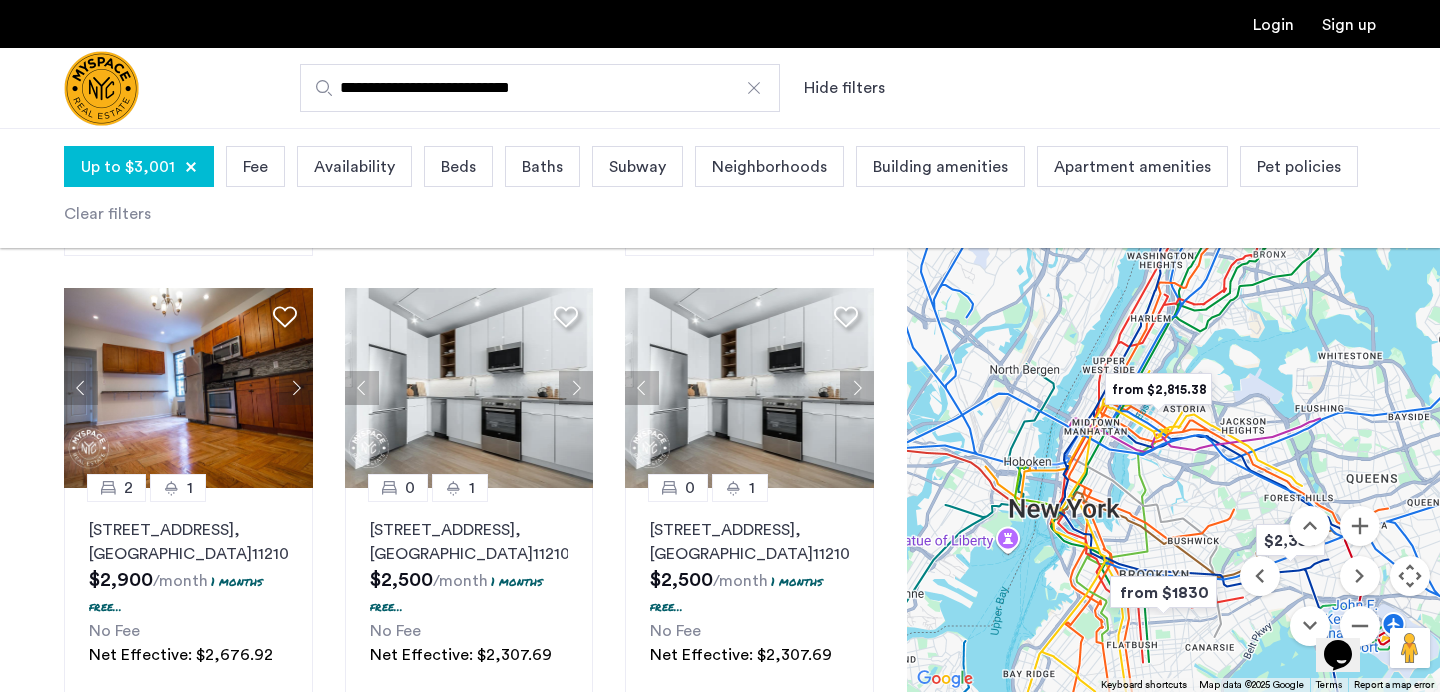 drag, startPoint x: 1032, startPoint y: 385, endPoint x: 1055, endPoint y: 545, distance: 161.64467 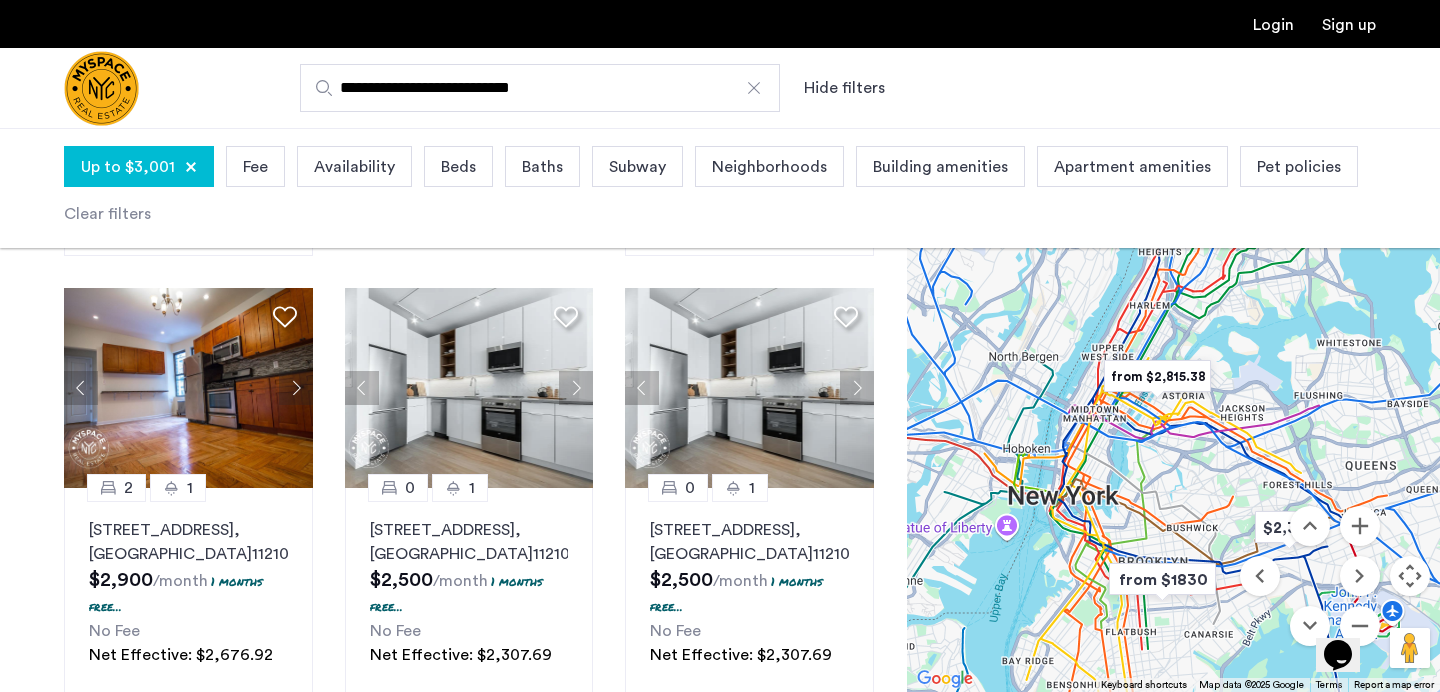 click at bounding box center [1162, 579] 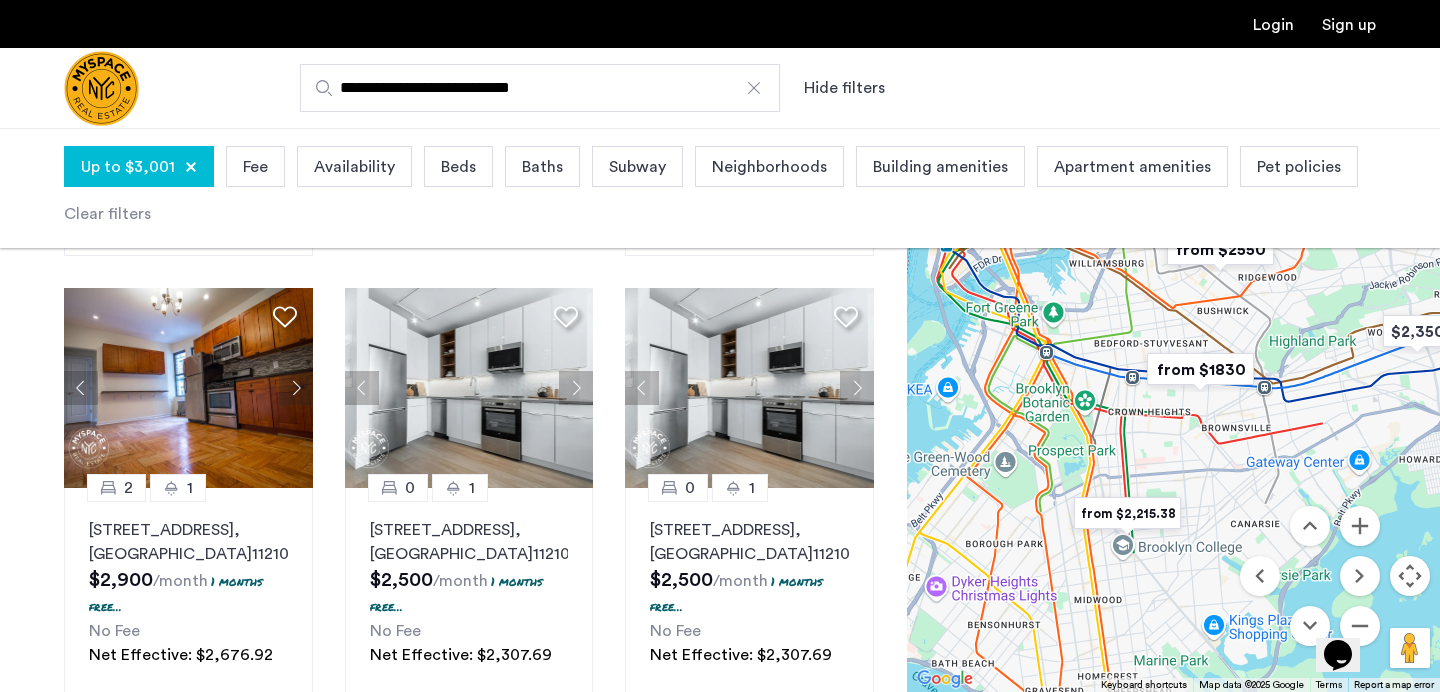 scroll, scrollTop: 0, scrollLeft: 0, axis: both 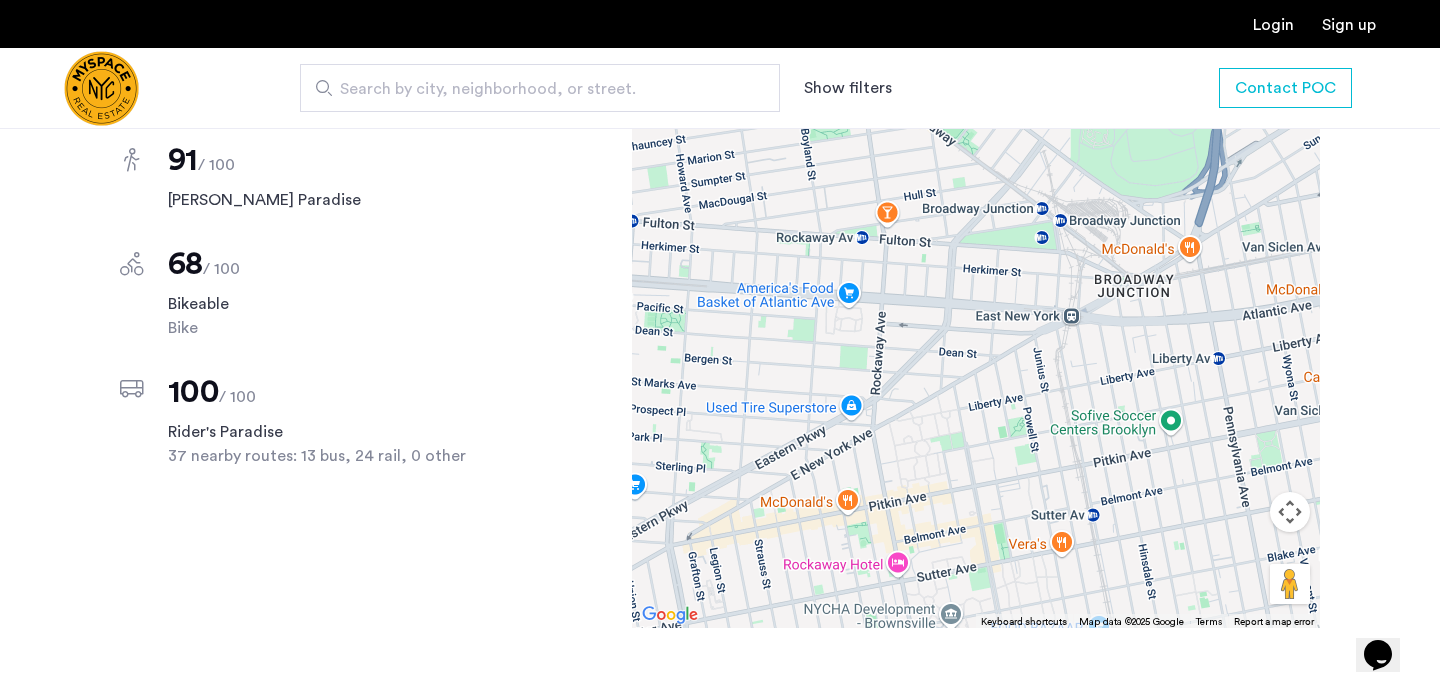 click at bounding box center [976, 348] 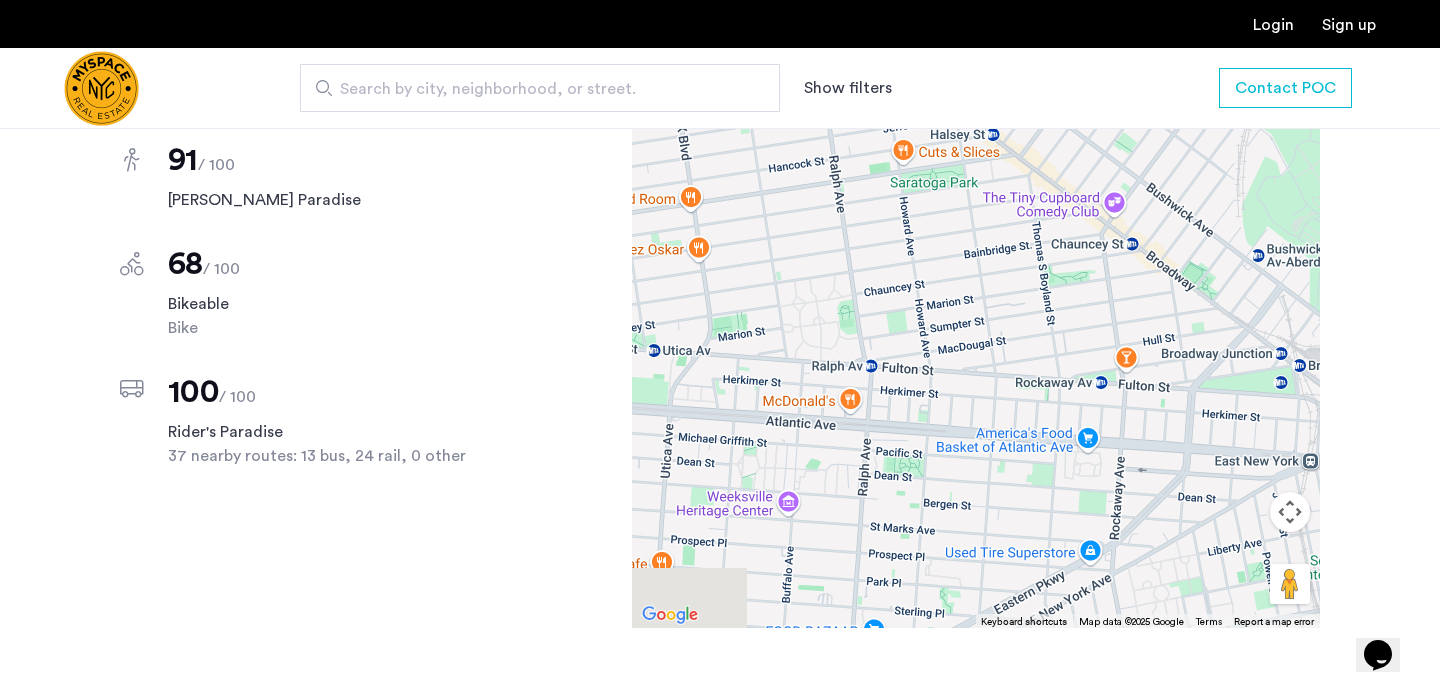 drag, startPoint x: 933, startPoint y: 305, endPoint x: 1178, endPoint y: 461, distance: 290.44965 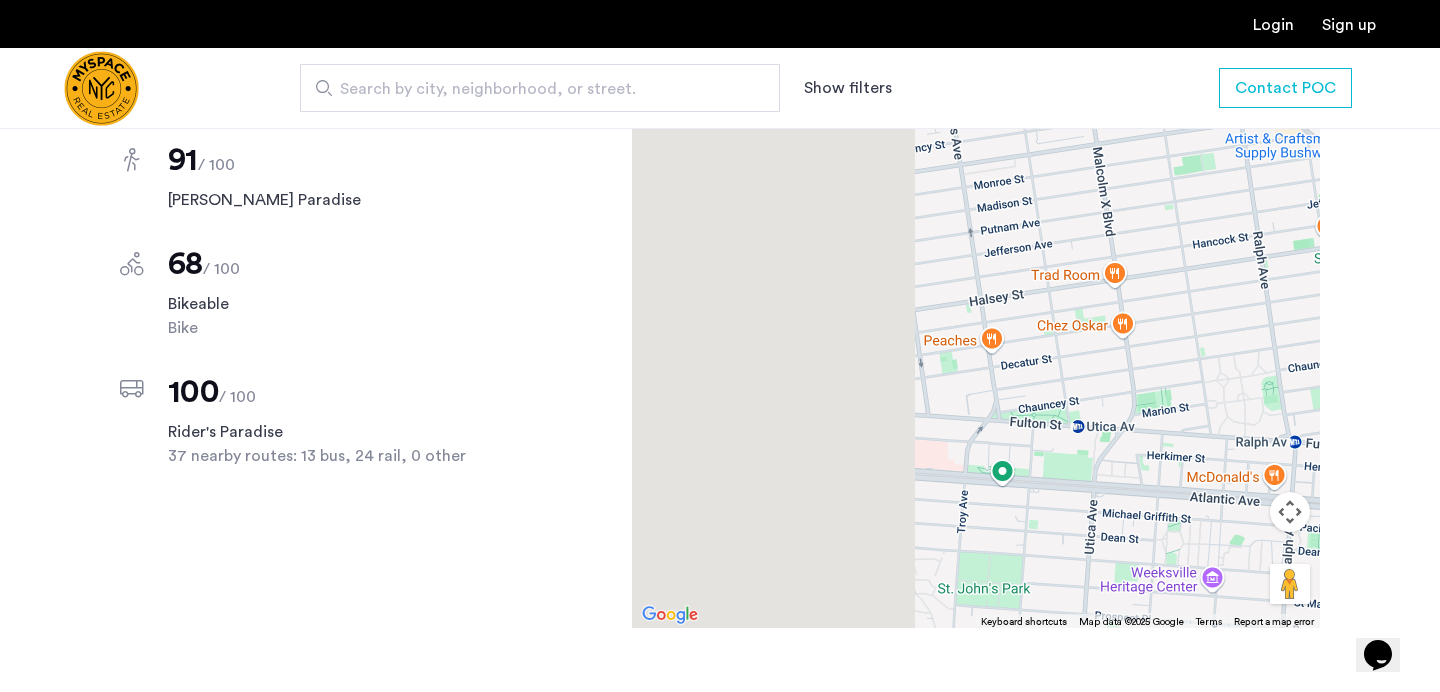 drag, startPoint x: 732, startPoint y: 405, endPoint x: 1416, endPoint y: 496, distance: 690.0268 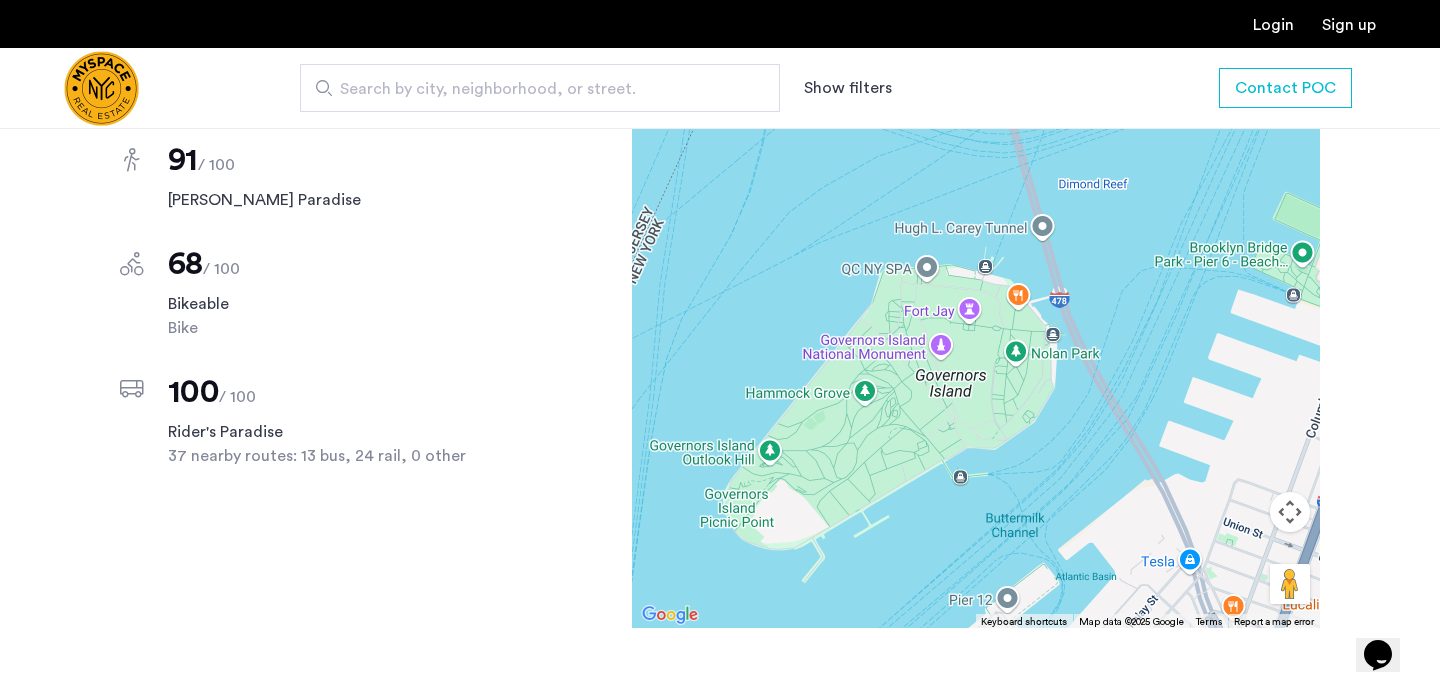 drag, startPoint x: 1244, startPoint y: 394, endPoint x: 719, endPoint y: 391, distance: 525.00854 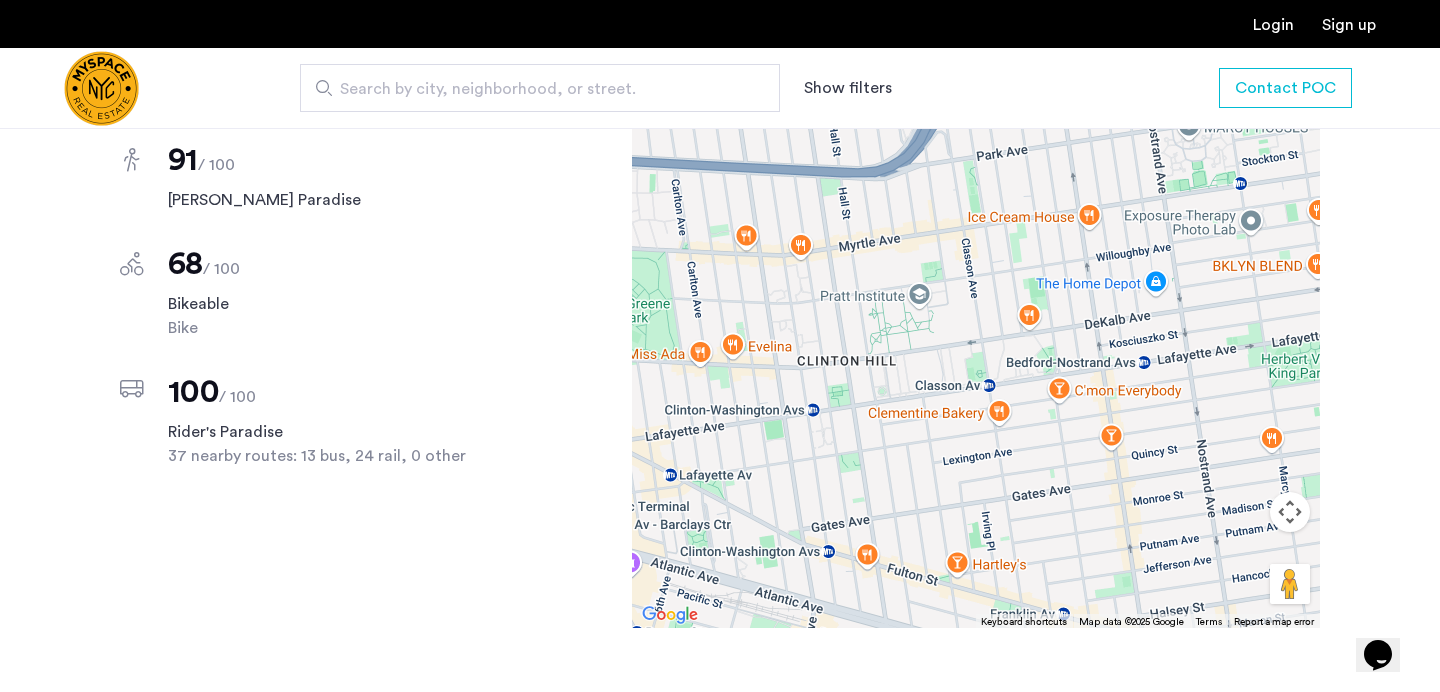 click at bounding box center [1290, 512] 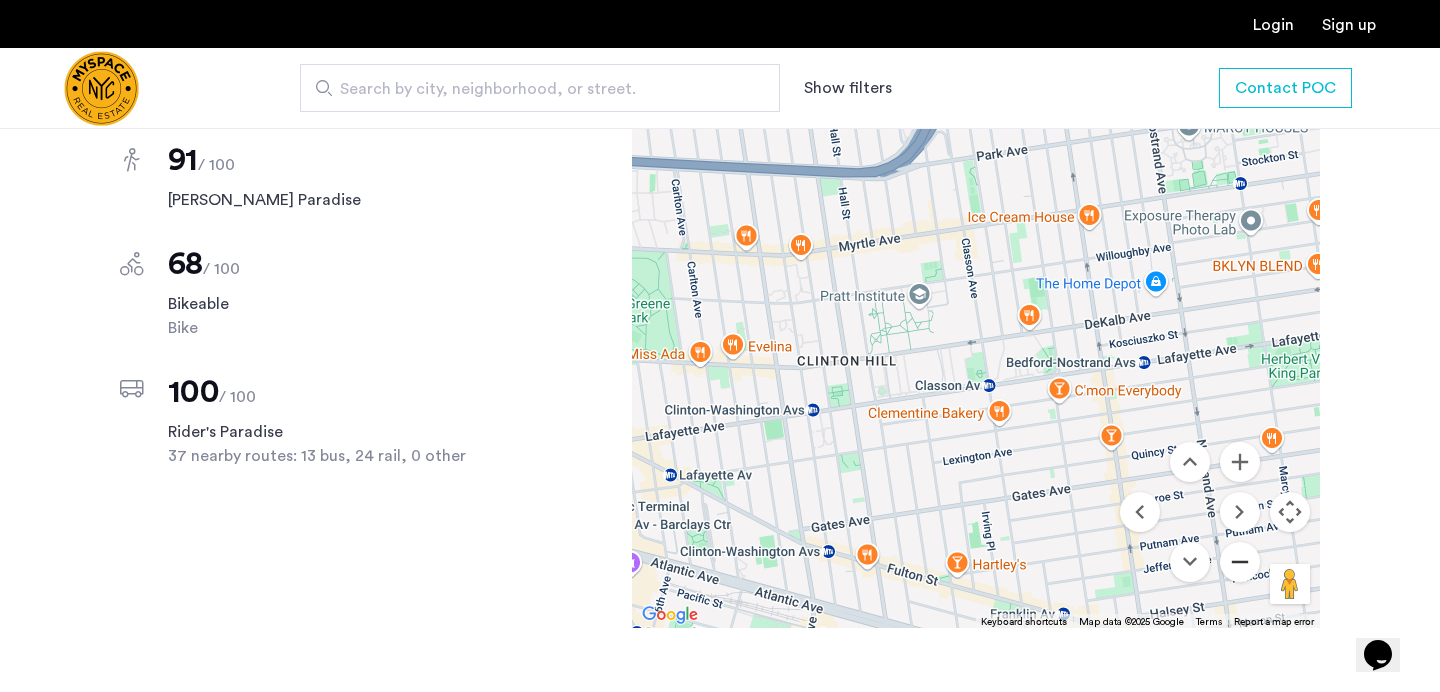 click at bounding box center (1240, 562) 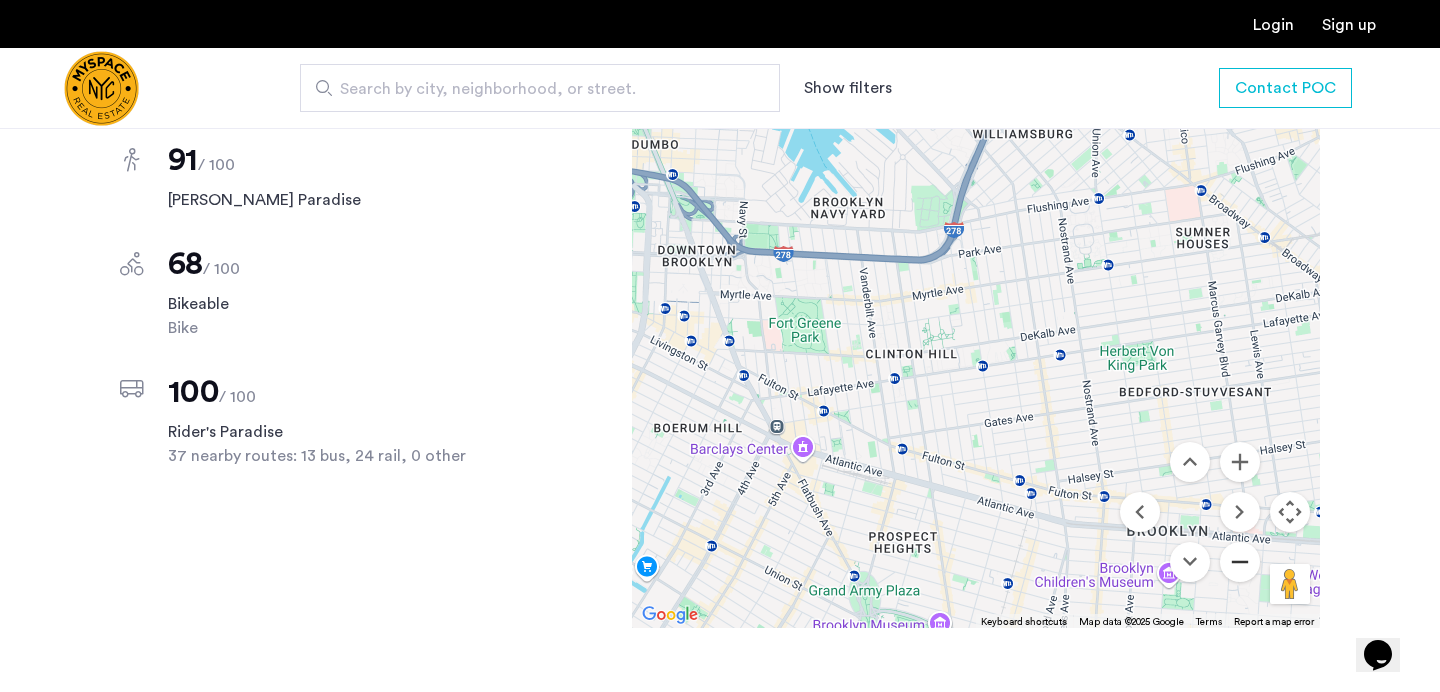 click at bounding box center [1240, 562] 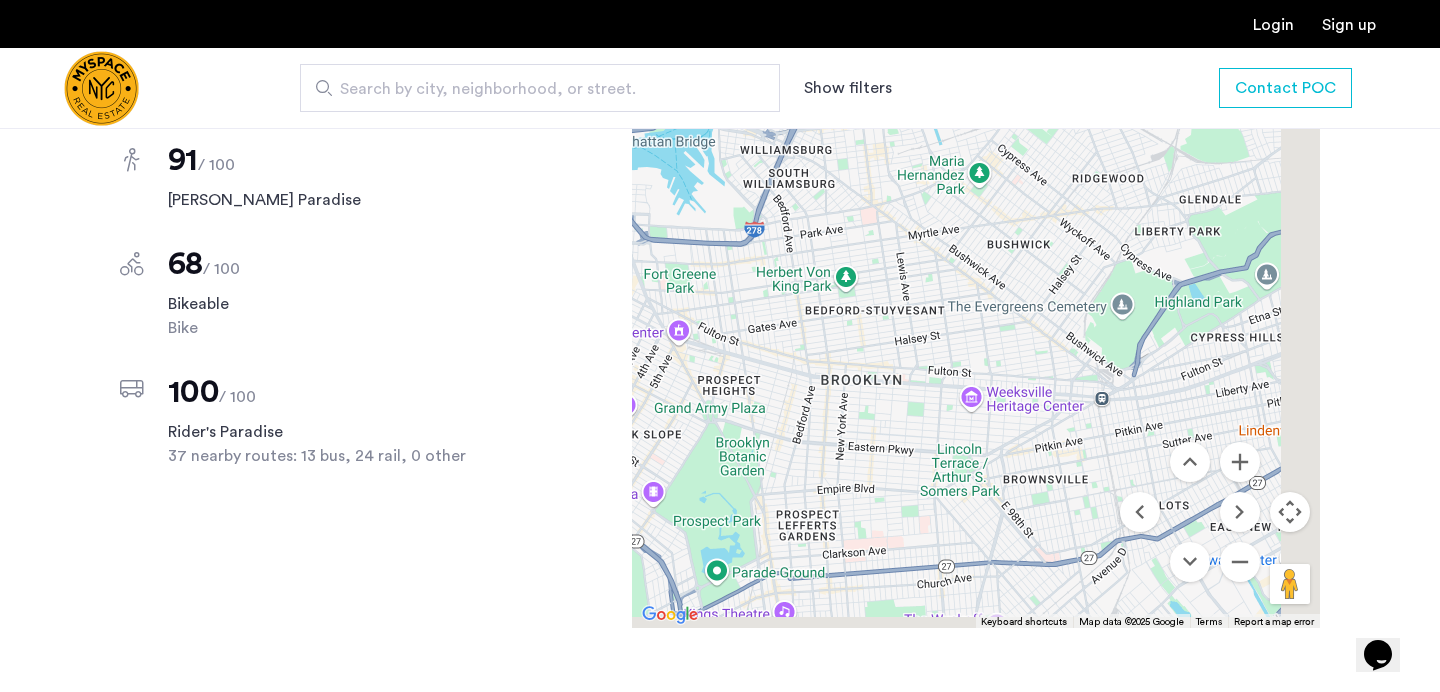 drag, startPoint x: 1040, startPoint y: 430, endPoint x: 708, endPoint y: 379, distance: 335.89432 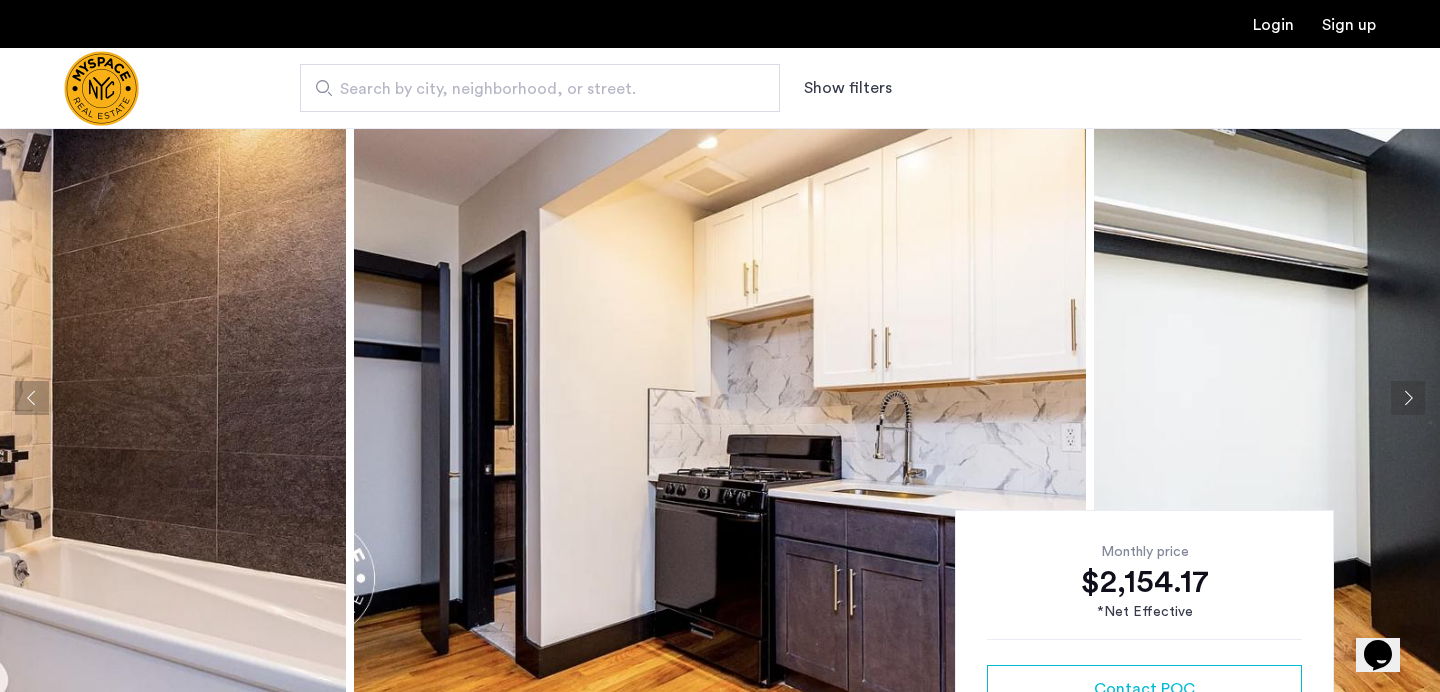 scroll, scrollTop: 0, scrollLeft: 0, axis: both 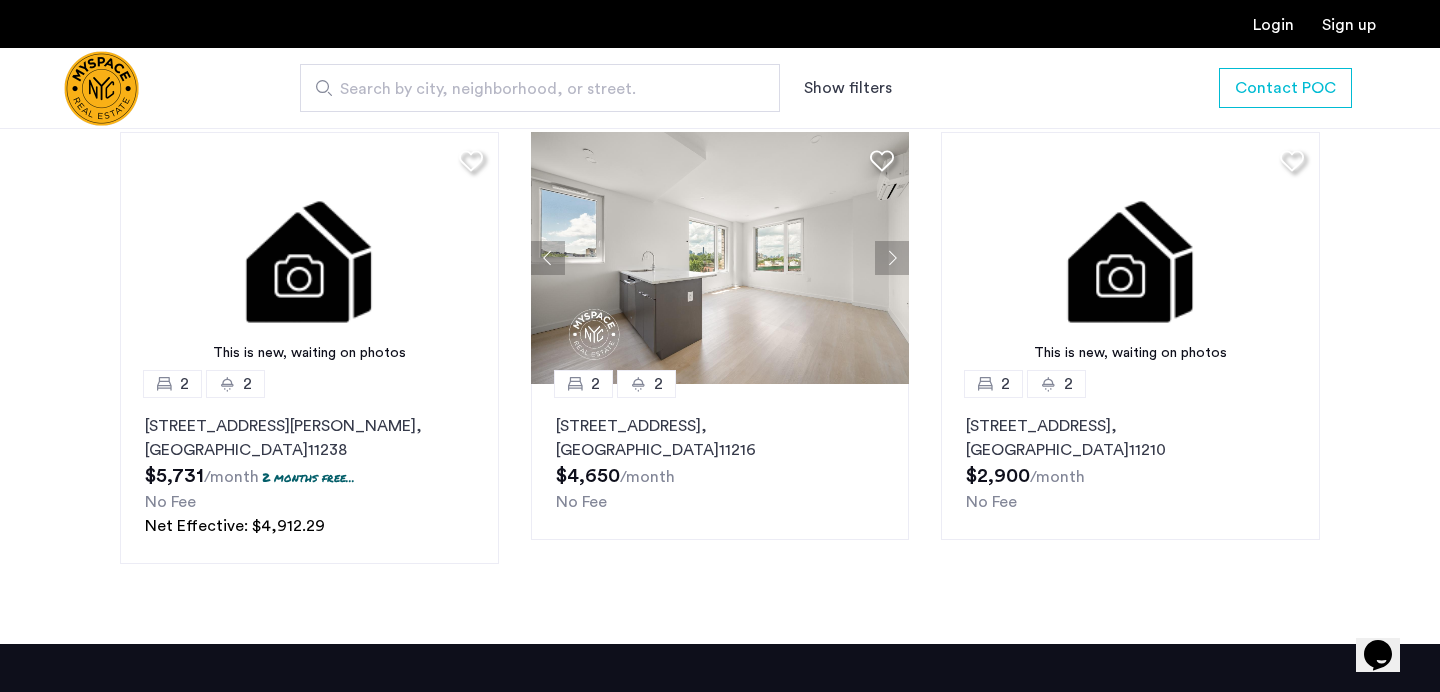 click 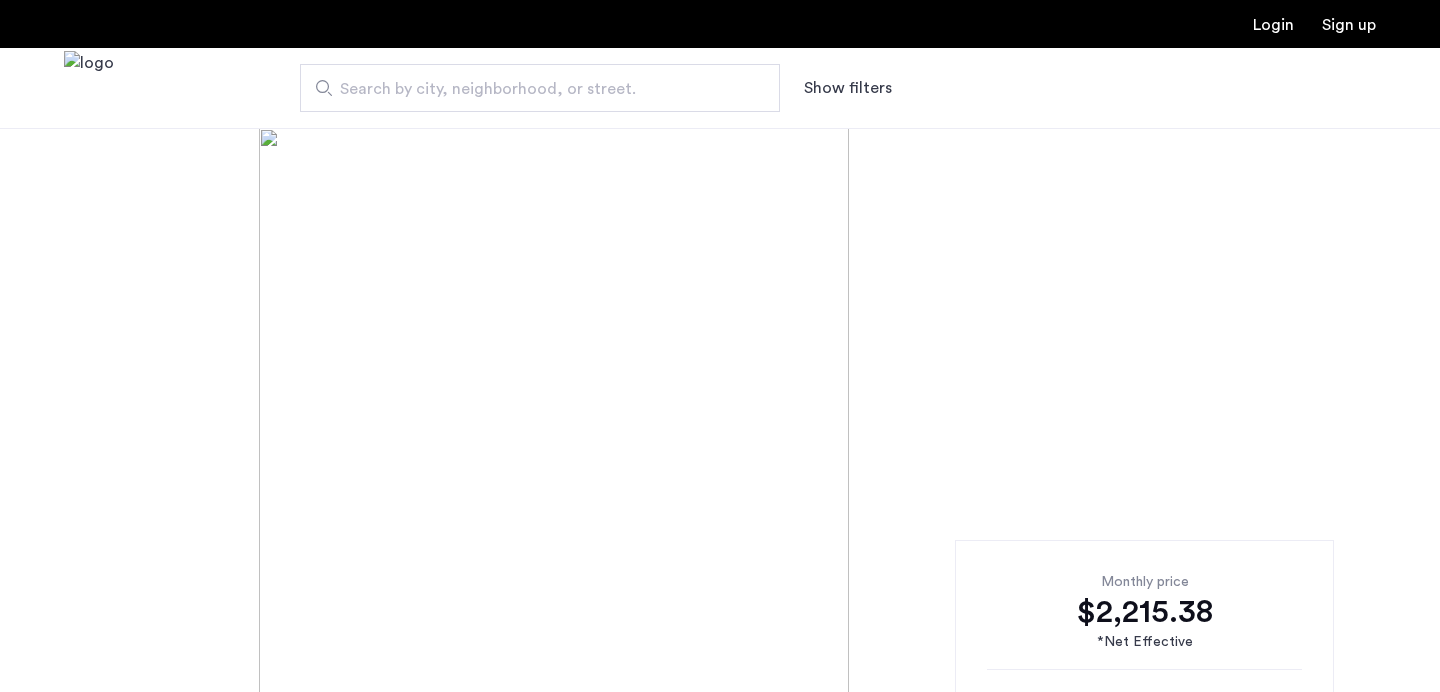 scroll, scrollTop: 0, scrollLeft: 0, axis: both 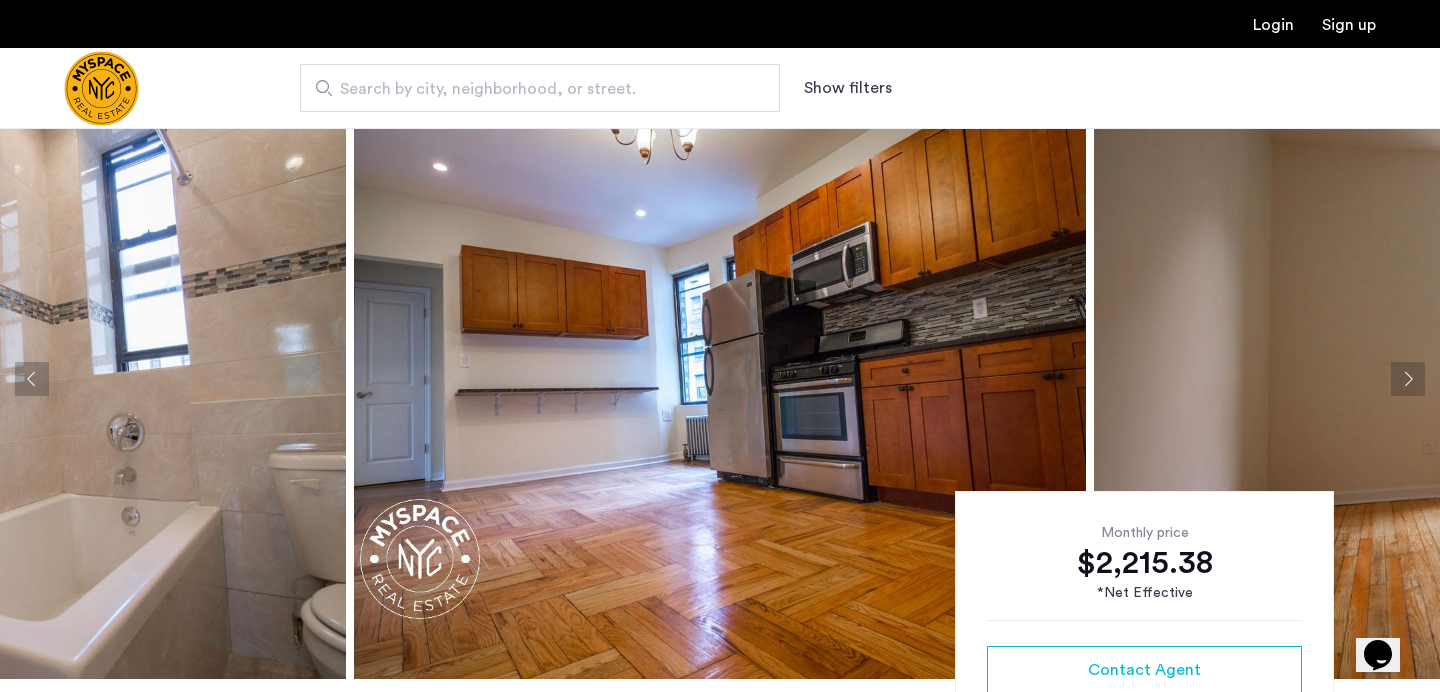 click 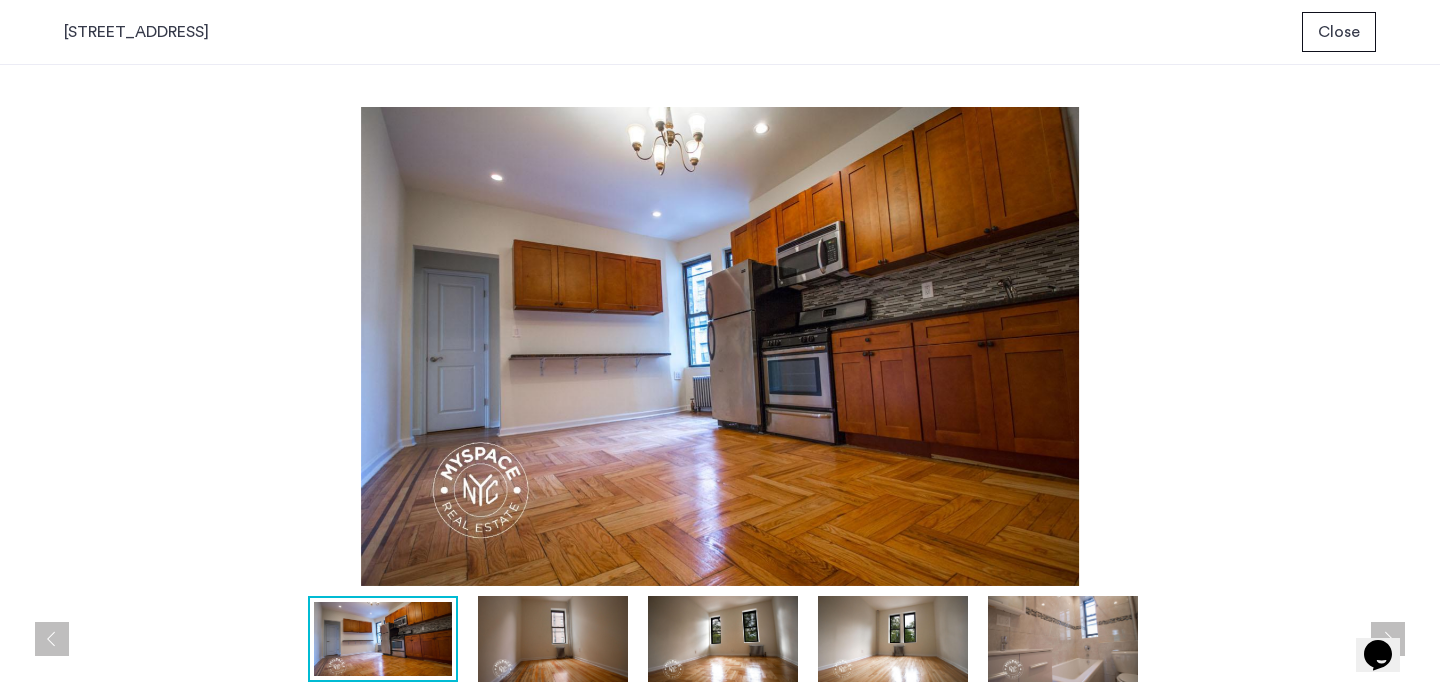 scroll, scrollTop: 0, scrollLeft: 0, axis: both 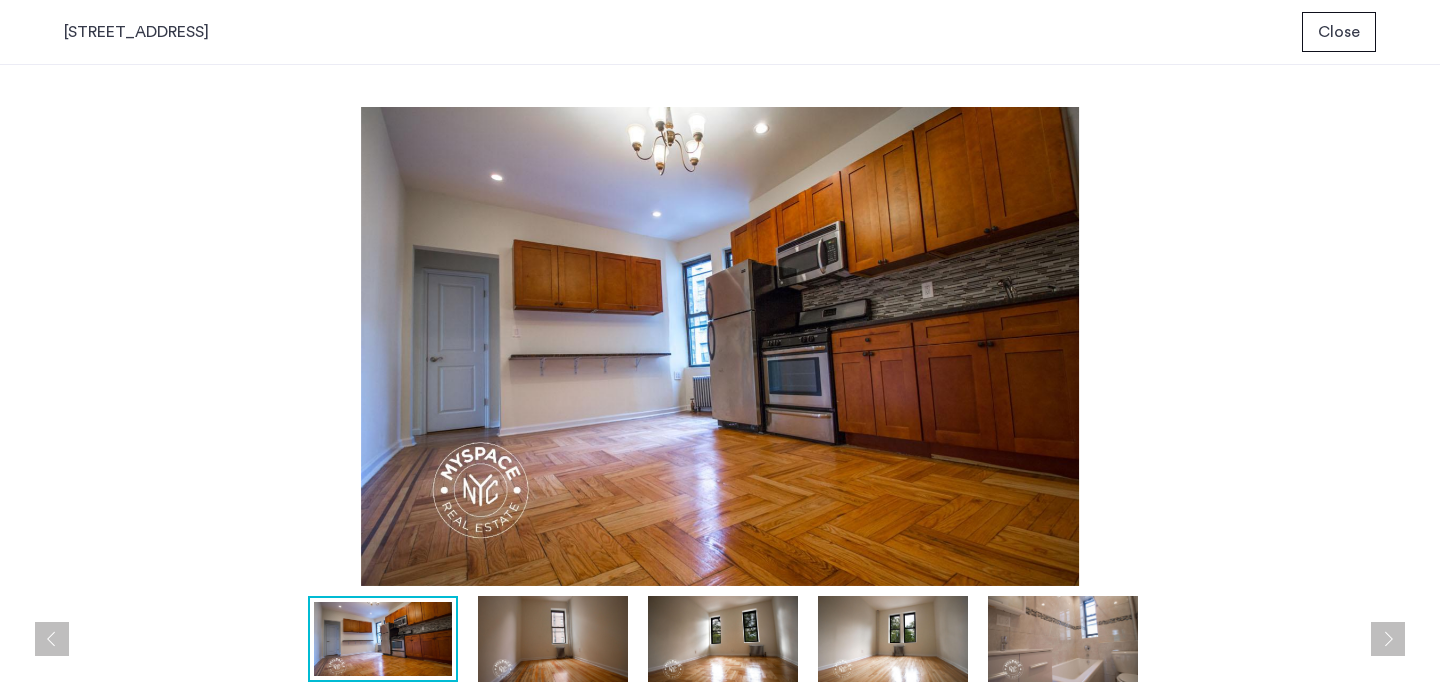 click at bounding box center [1063, 639] 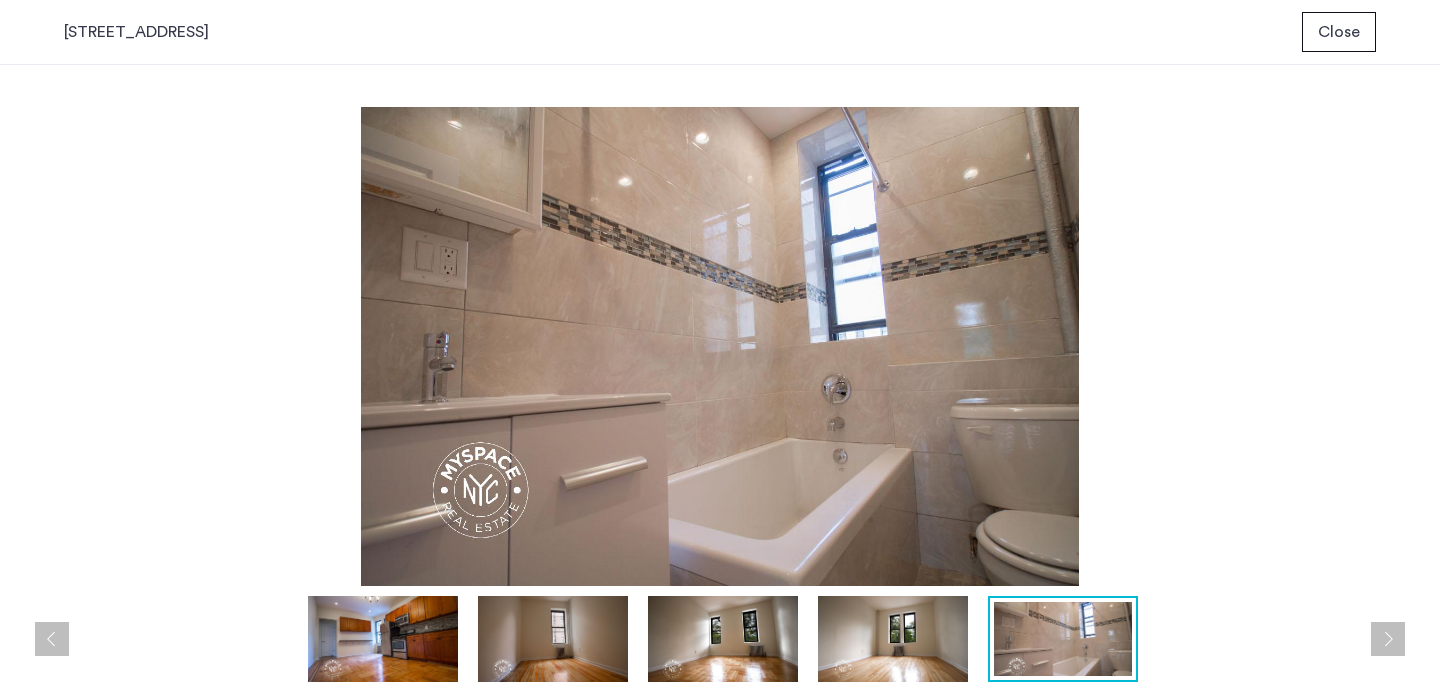 click at bounding box center (893, 639) 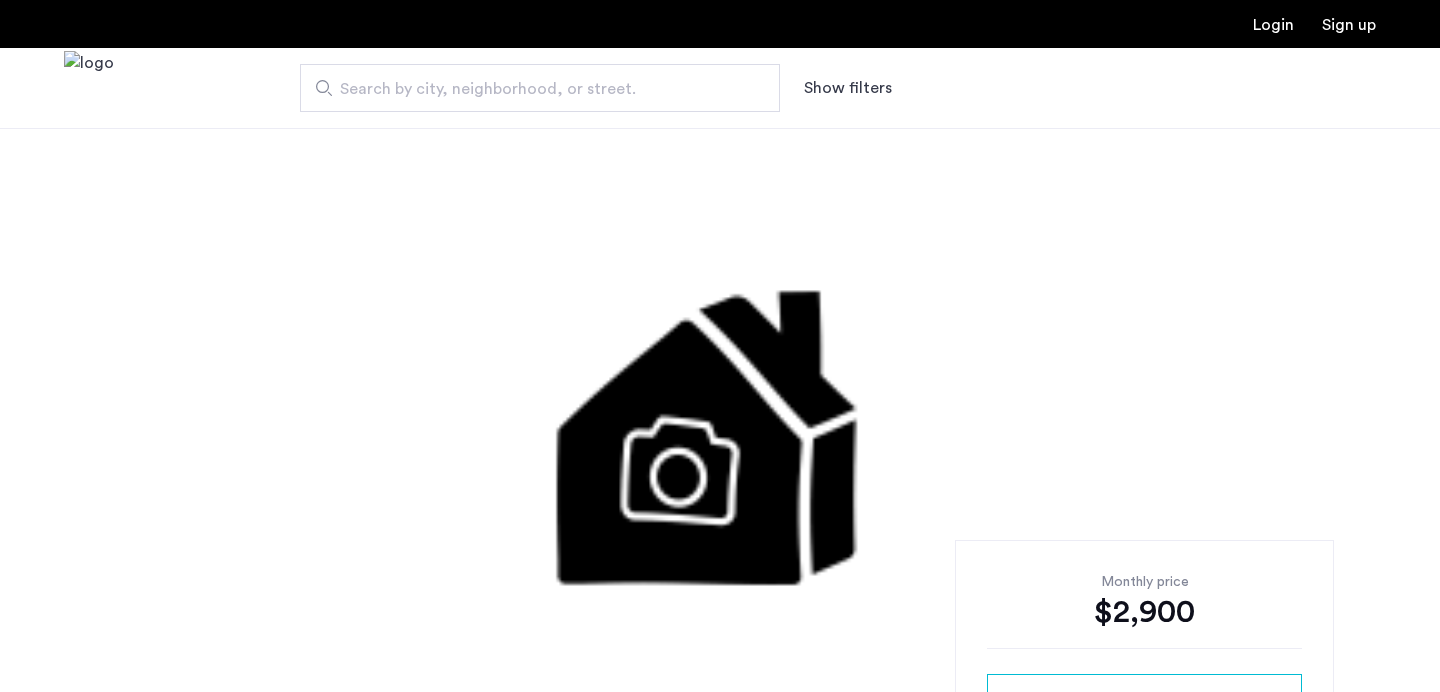 scroll, scrollTop: 0, scrollLeft: 0, axis: both 